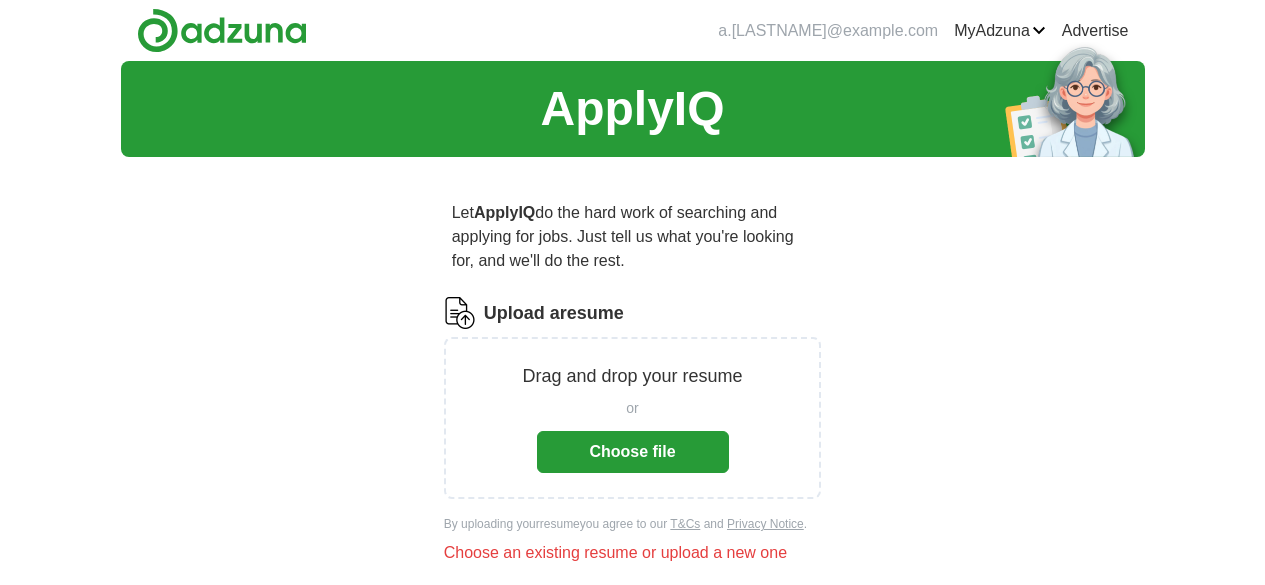 scroll, scrollTop: 0, scrollLeft: 0, axis: both 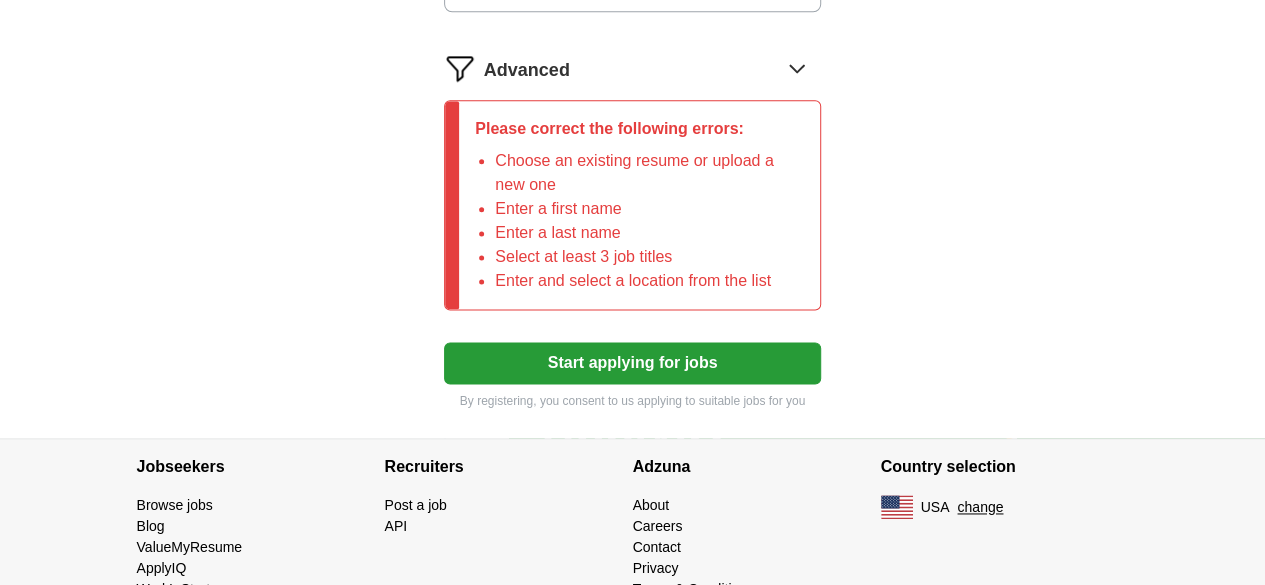 click on "Start applying for jobs" at bounding box center (633, 363) 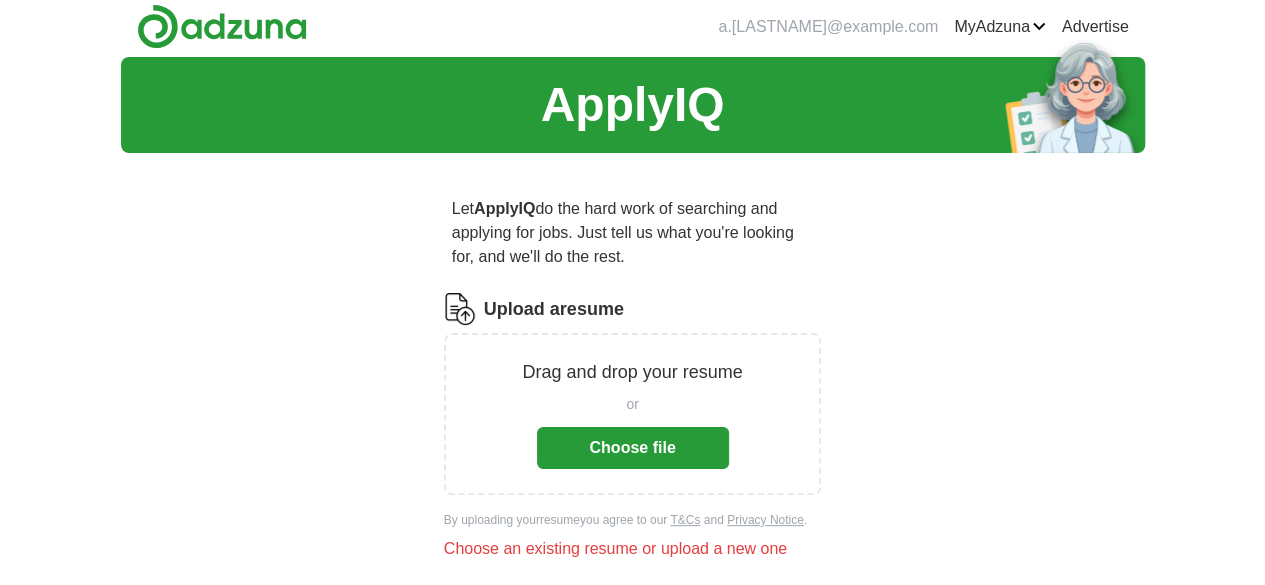 scroll, scrollTop: 0, scrollLeft: 0, axis: both 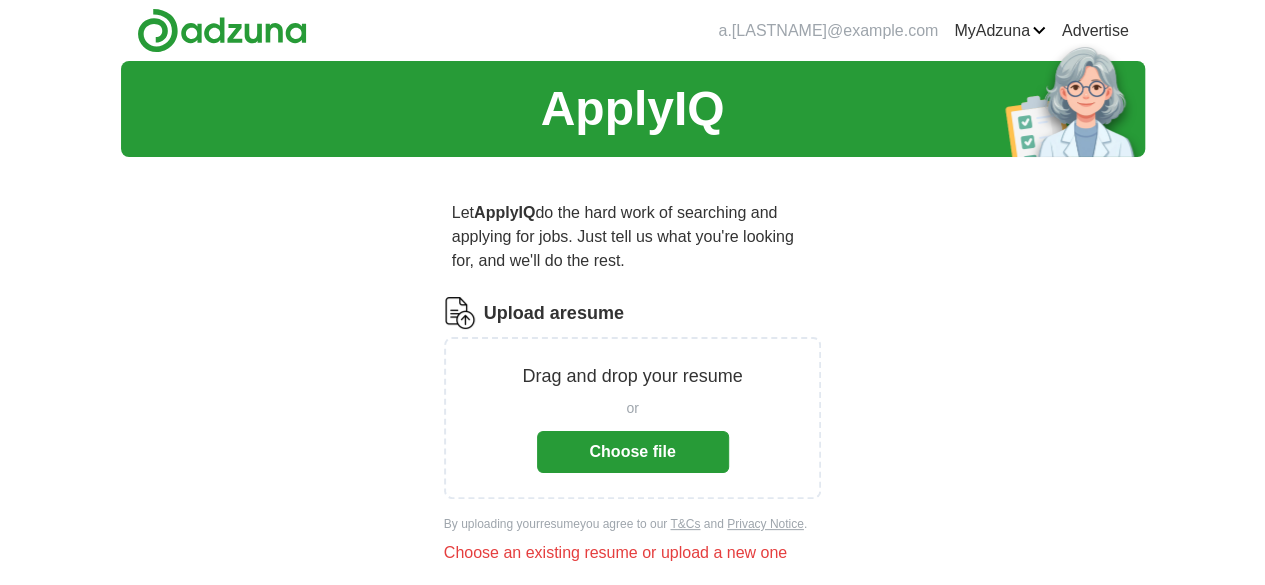 click on "Choose file" at bounding box center [633, 452] 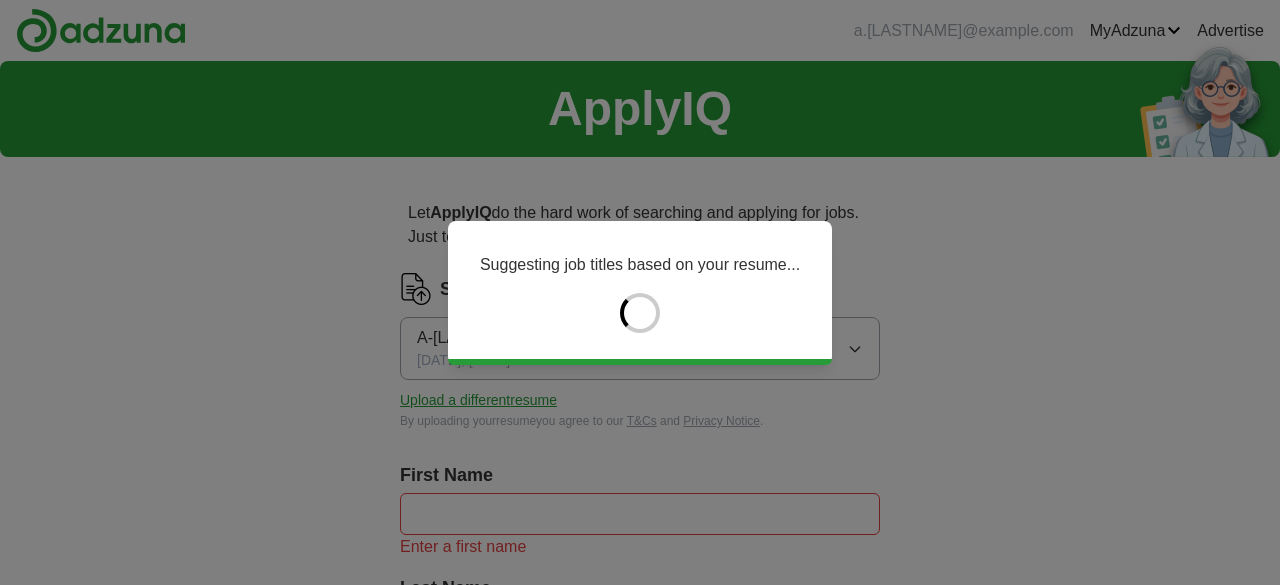 type on "*" 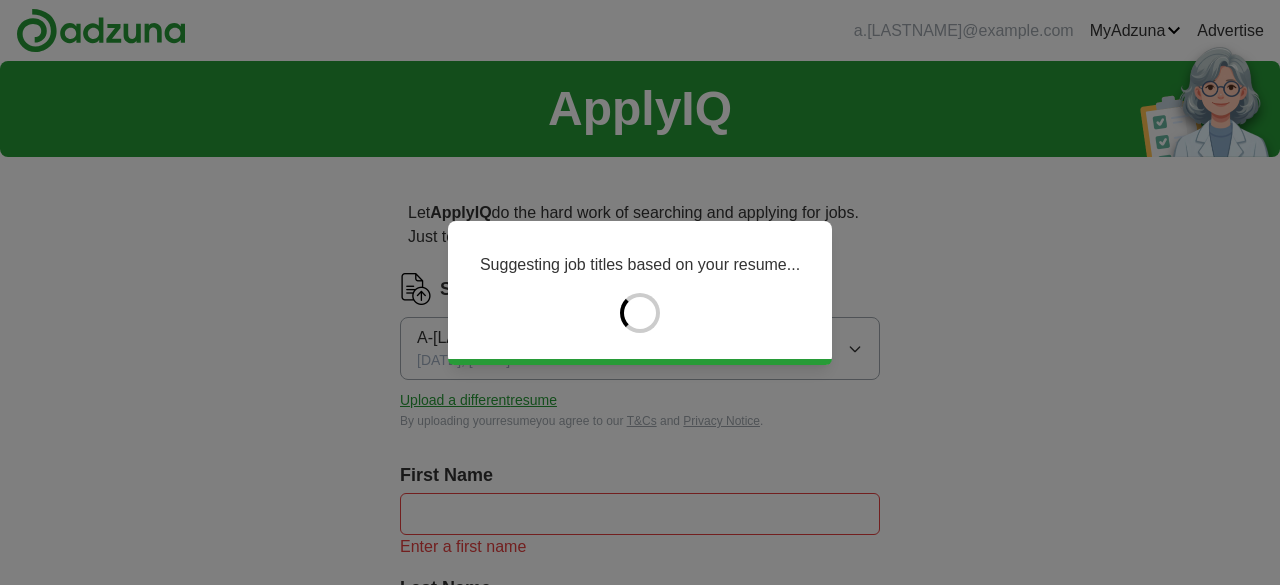 type on "*****" 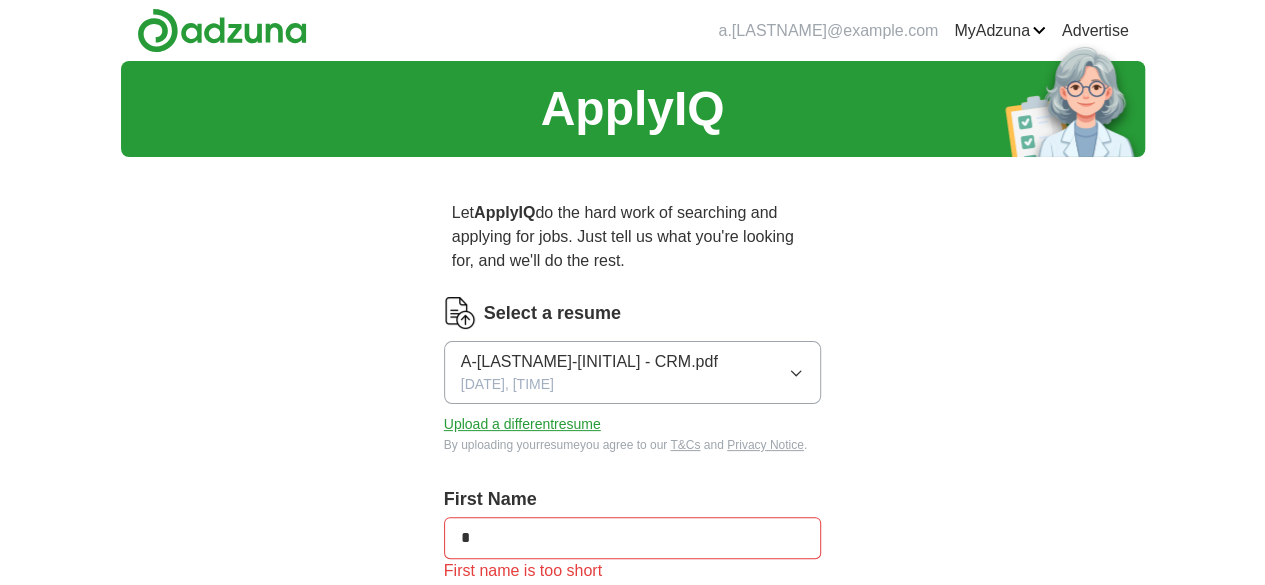click on "*" at bounding box center (633, 538) 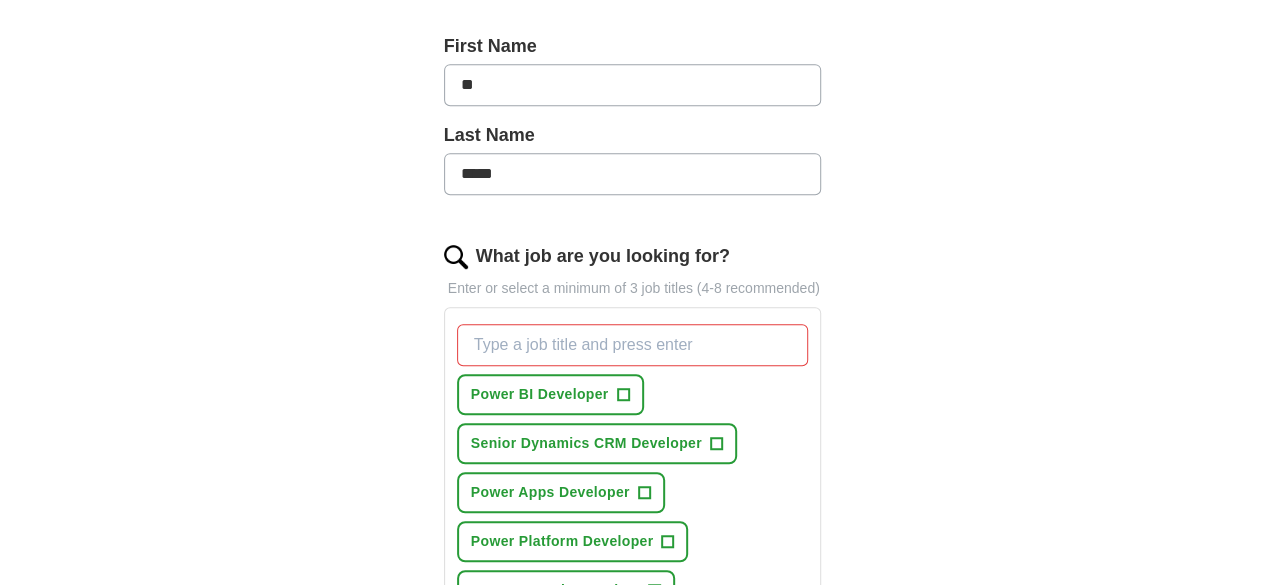 scroll, scrollTop: 456, scrollLeft: 0, axis: vertical 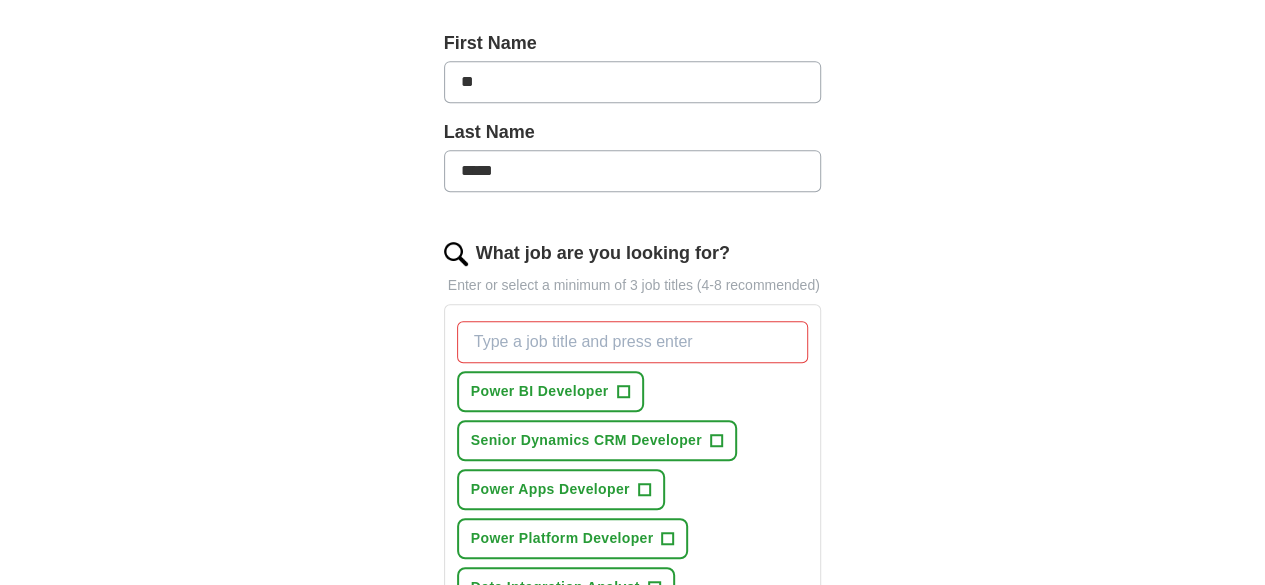type on "**" 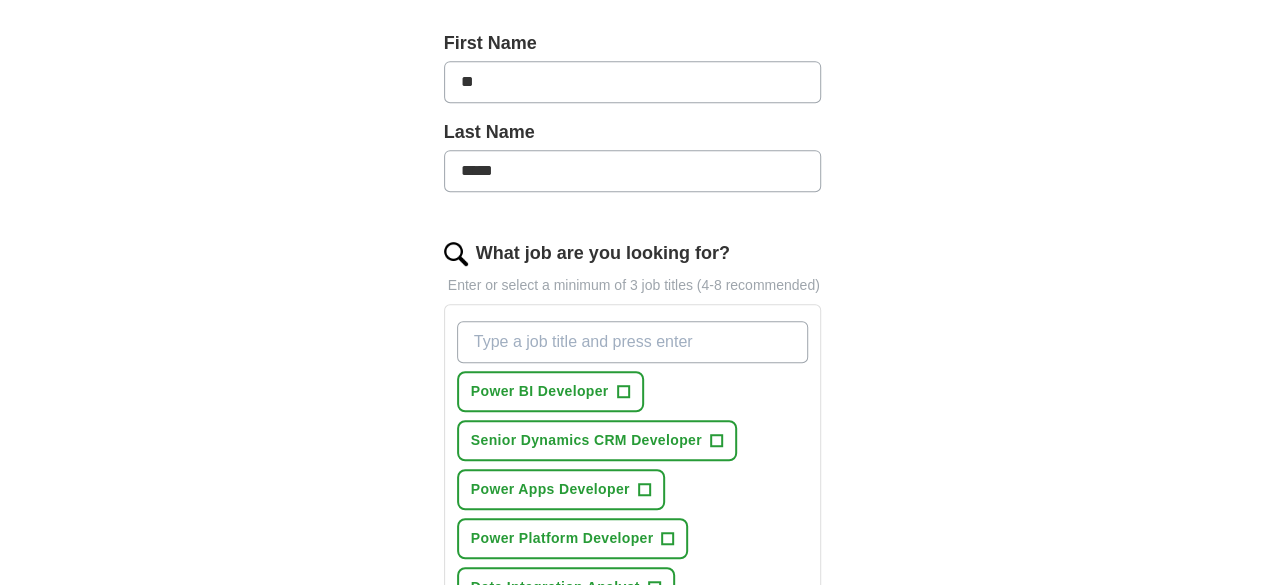 click on "What job are you looking for?" at bounding box center [633, 342] 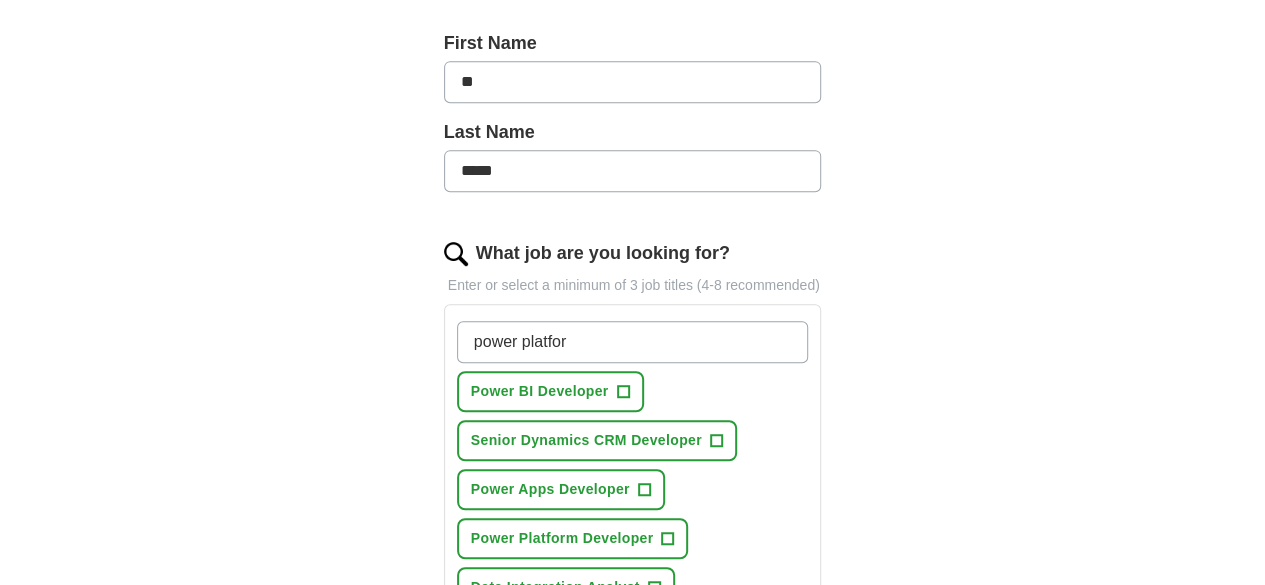 type on "power platform" 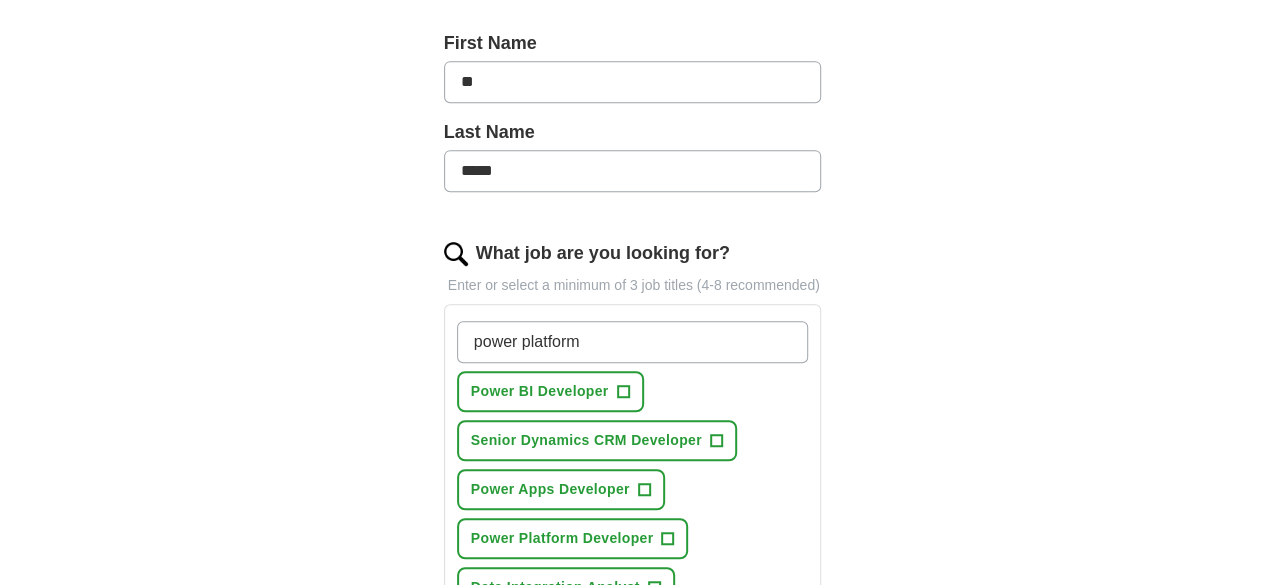 type 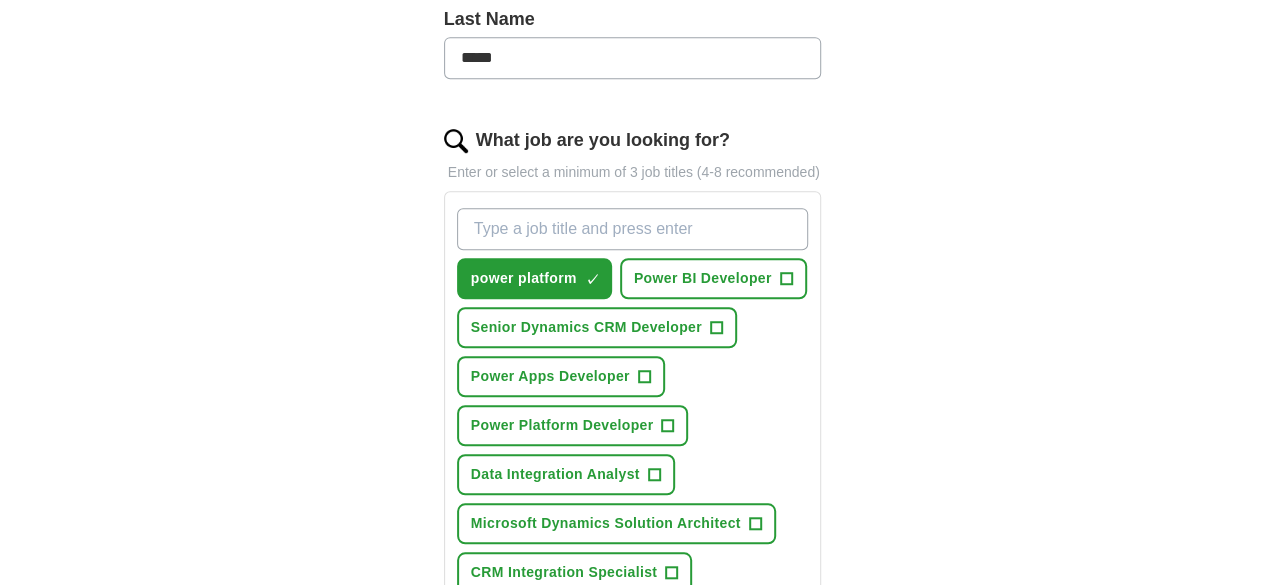 scroll, scrollTop: 570, scrollLeft: 0, axis: vertical 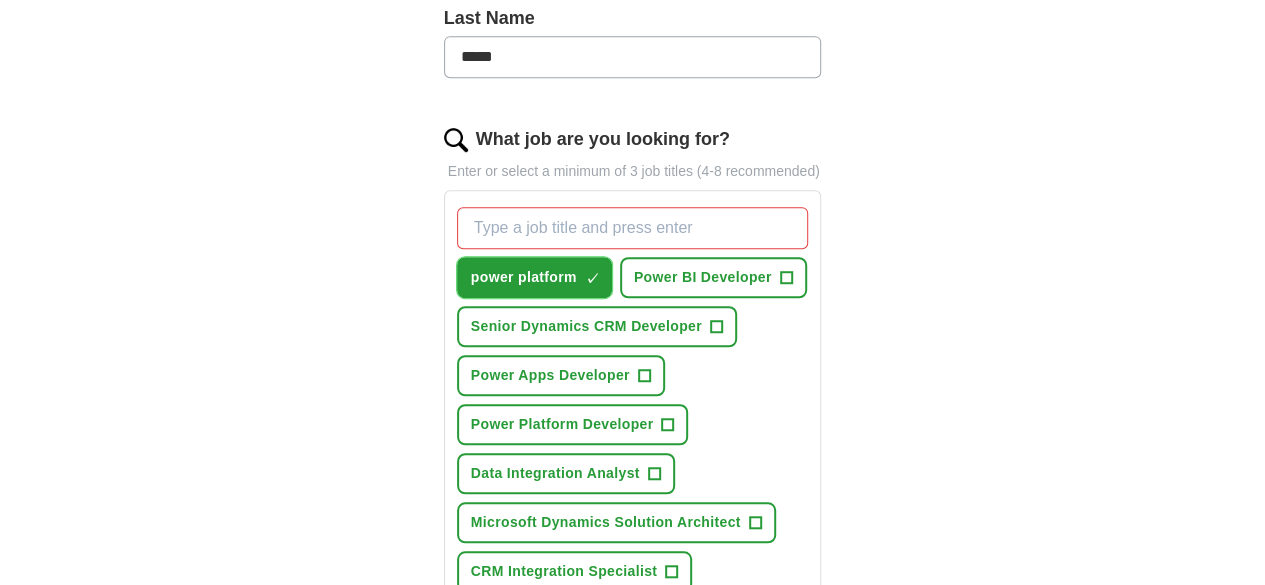 click on "power platform" at bounding box center (524, 277) 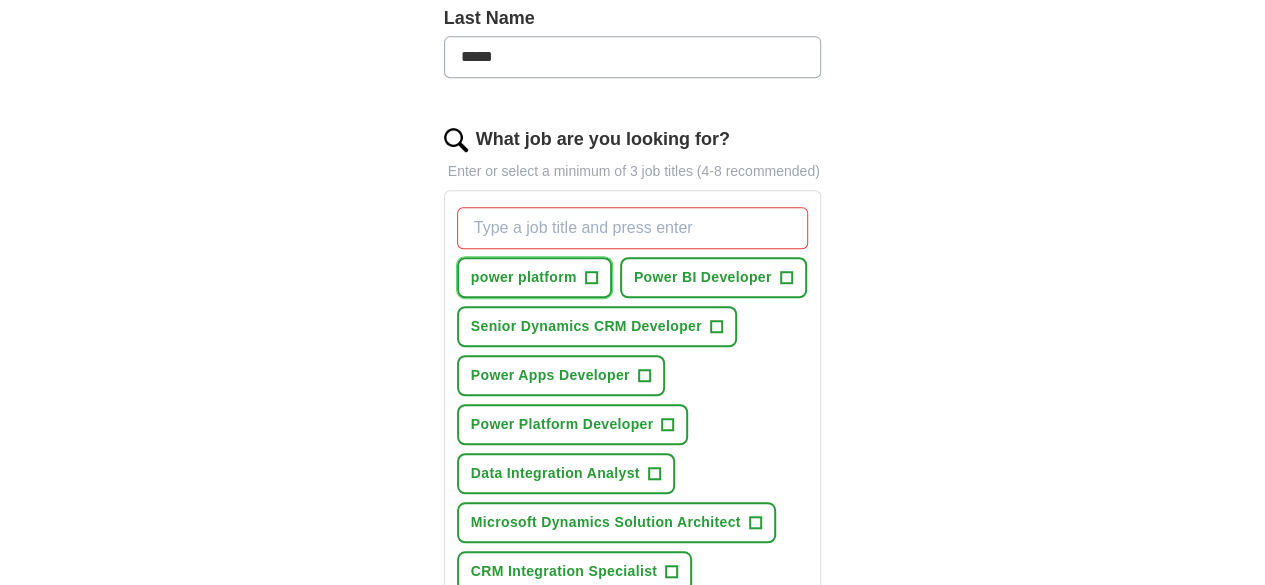 click on "power platform" at bounding box center (524, 277) 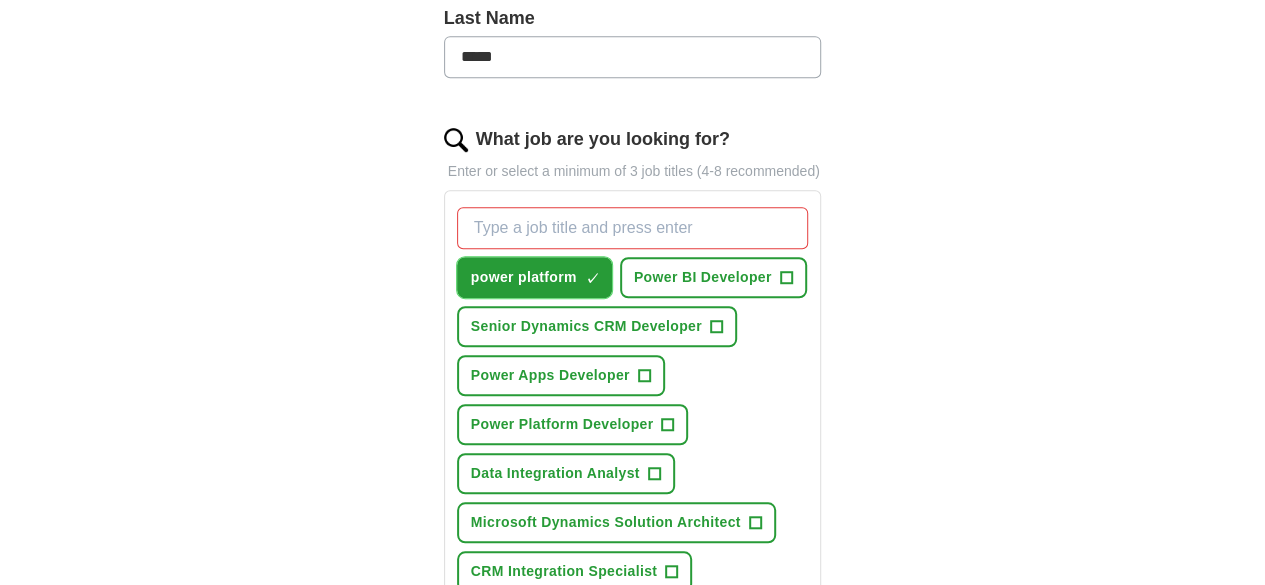 click on "power platform" at bounding box center (524, 277) 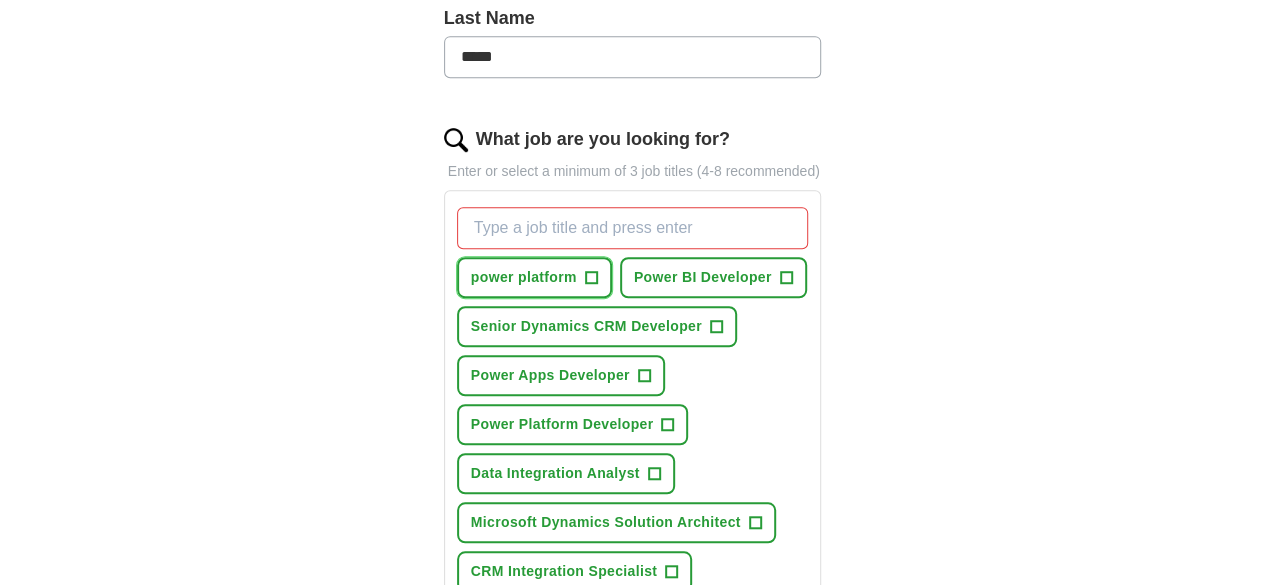 click on "+" at bounding box center (591, 278) 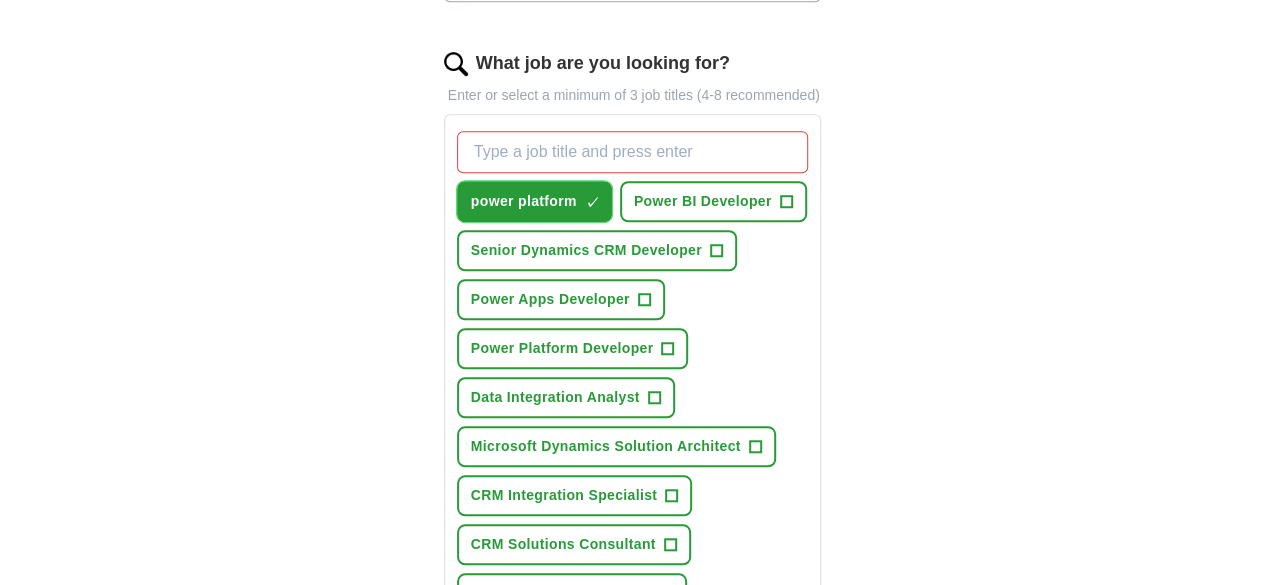 scroll, scrollTop: 645, scrollLeft: 0, axis: vertical 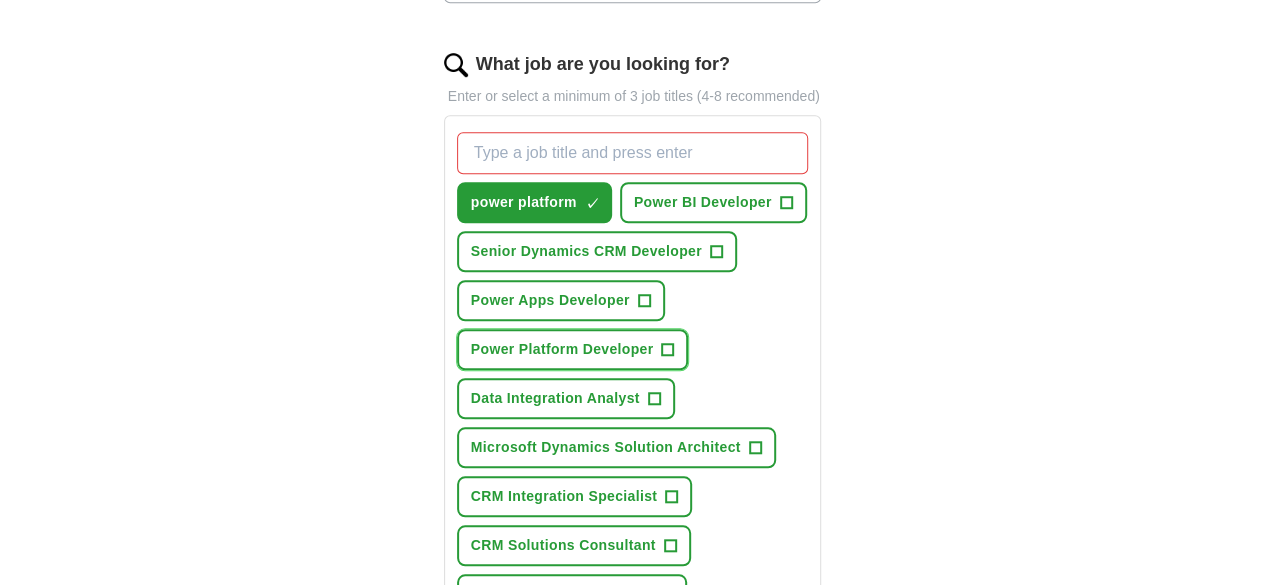 click on "+" at bounding box center [668, 350] 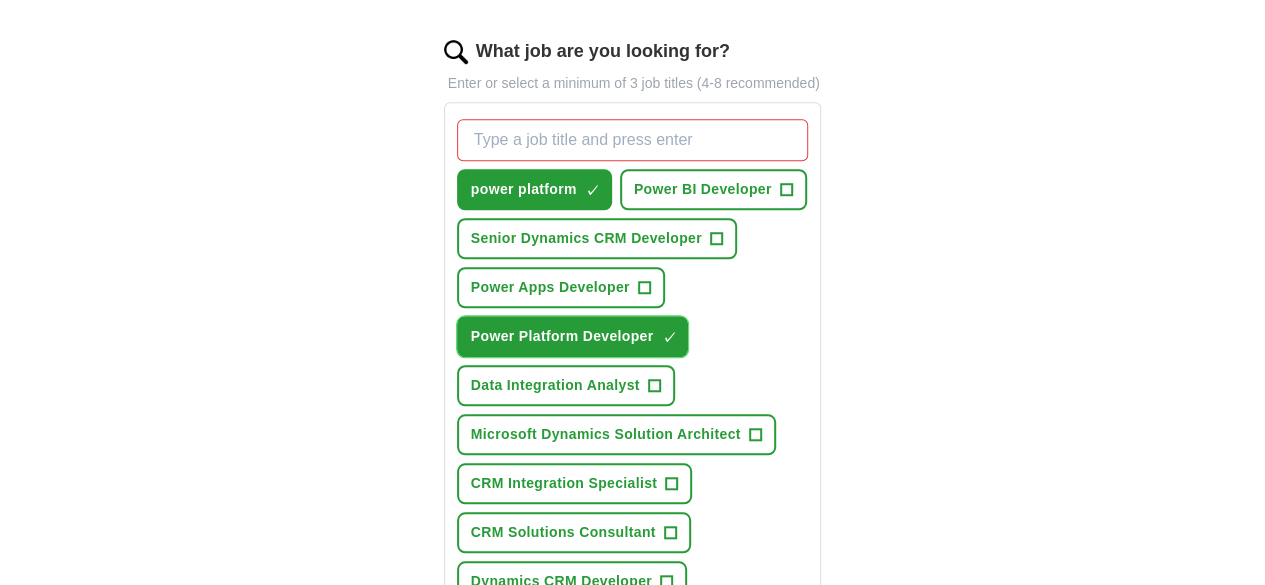 scroll, scrollTop: 711, scrollLeft: 0, axis: vertical 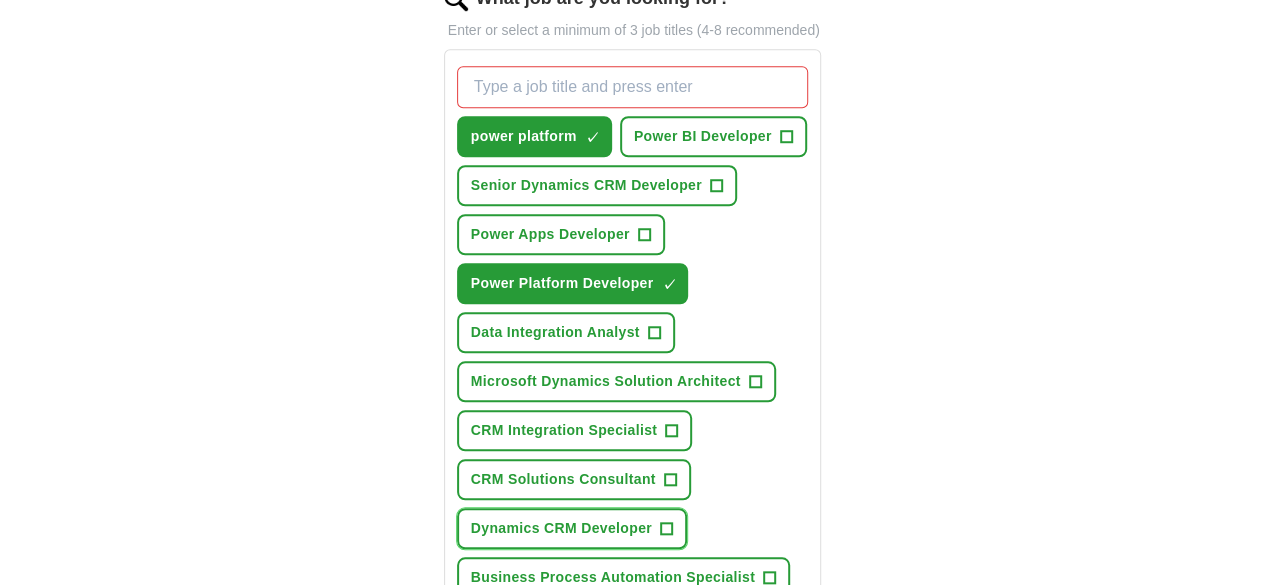 click on "Dynamics CRM Developer" at bounding box center [561, 528] 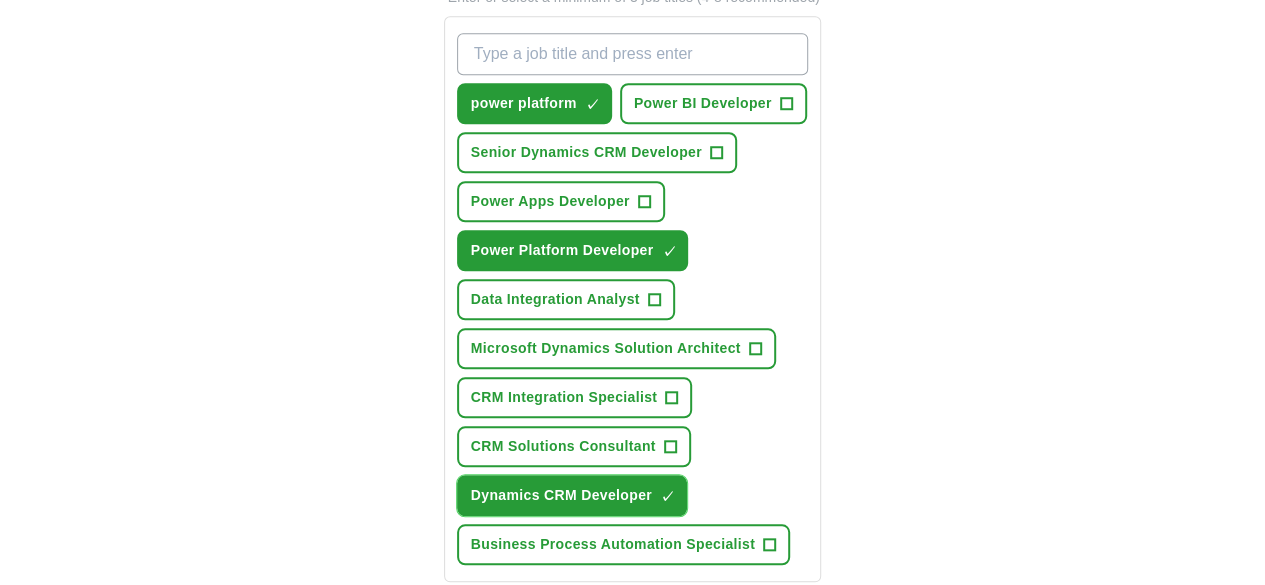 scroll, scrollTop: 745, scrollLeft: 0, axis: vertical 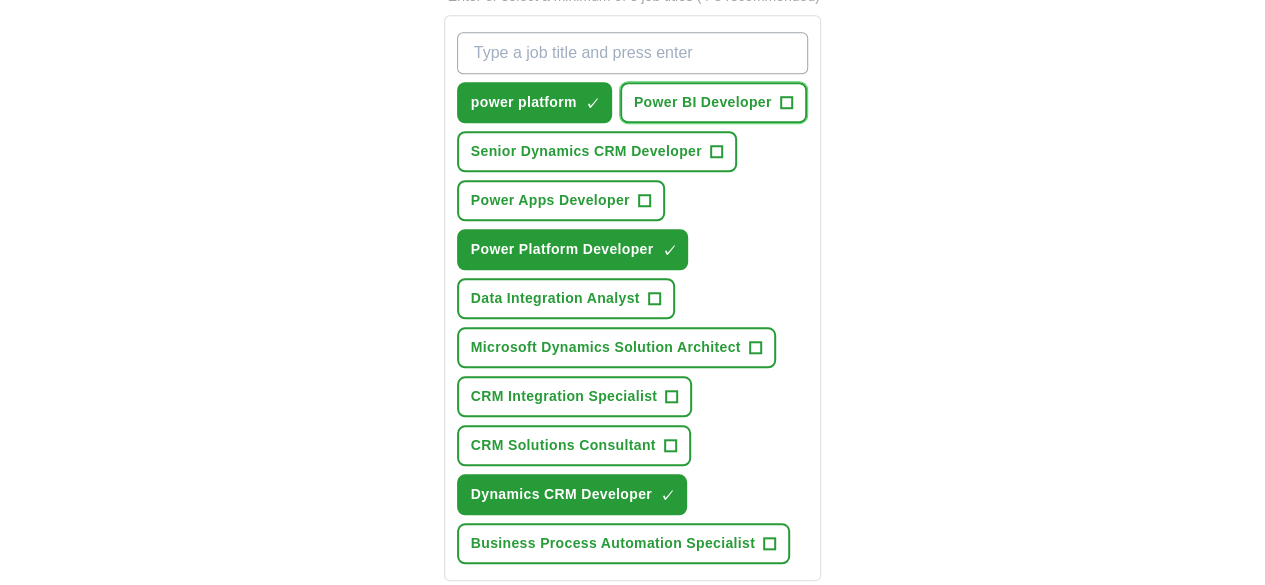 click on "+" at bounding box center [786, 103] 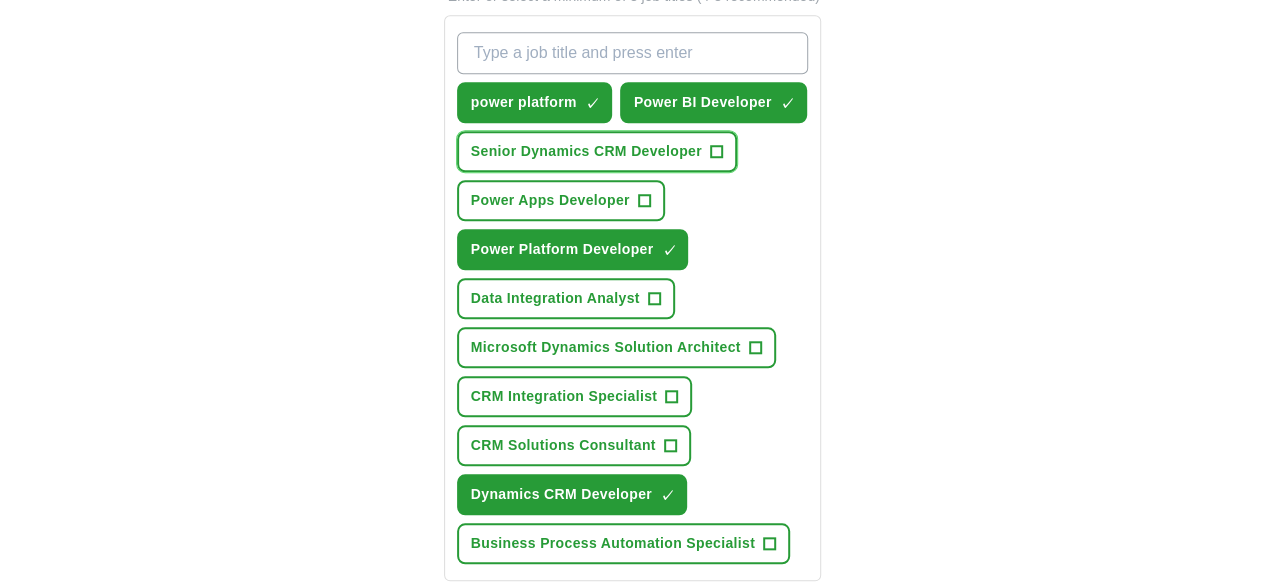 click on "Senior Dynamics CRM Developer" at bounding box center (586, 151) 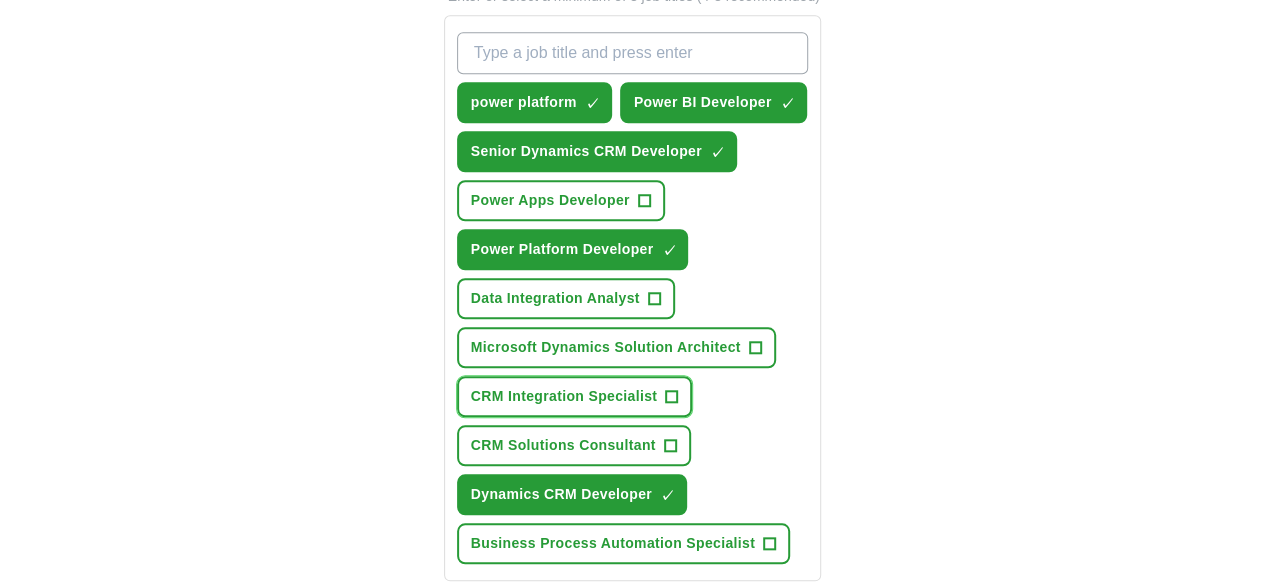 click on "CRM Integration Specialist +" at bounding box center [574, 396] 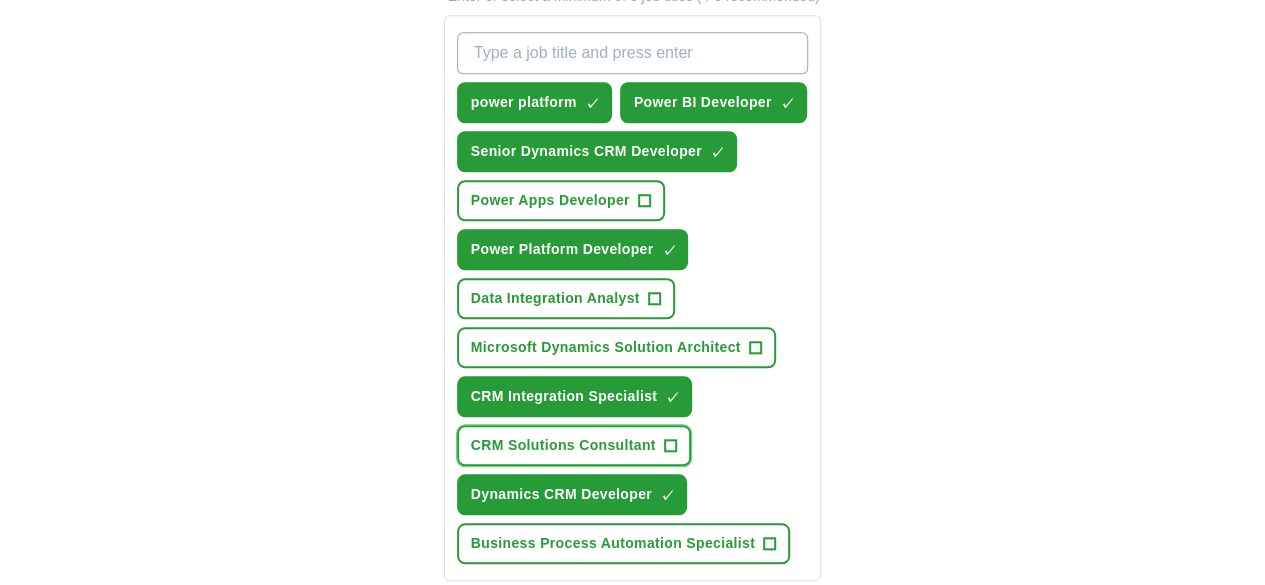 click on "CRM Solutions Consultant +" at bounding box center [574, 445] 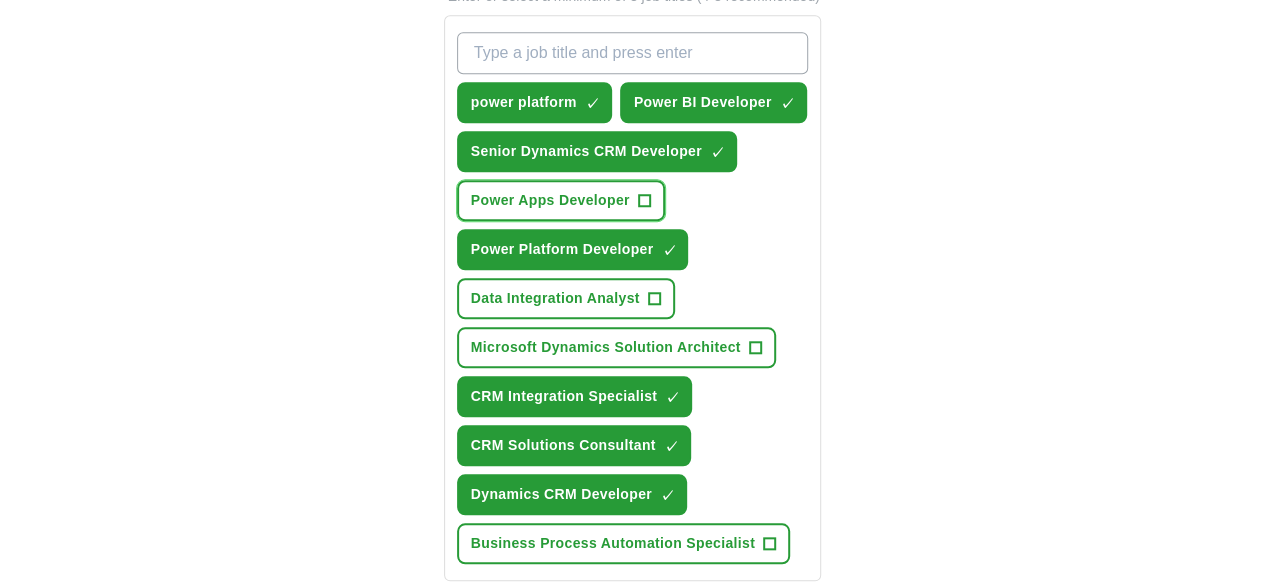 click on "Power Apps Developer" at bounding box center (550, 200) 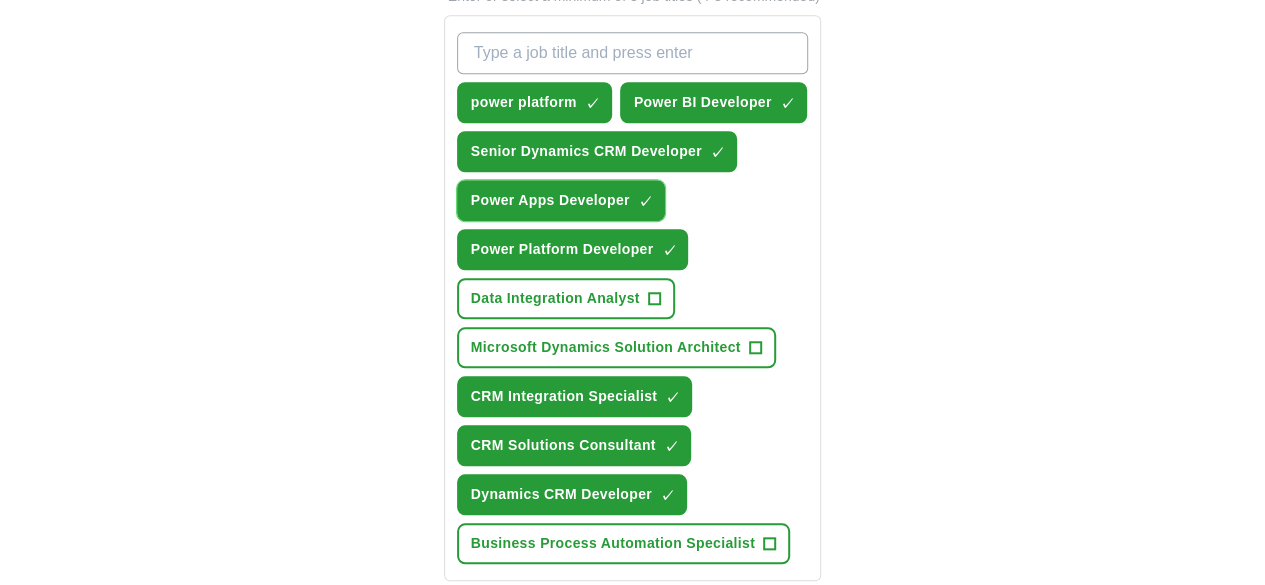 scroll, scrollTop: 783, scrollLeft: 0, axis: vertical 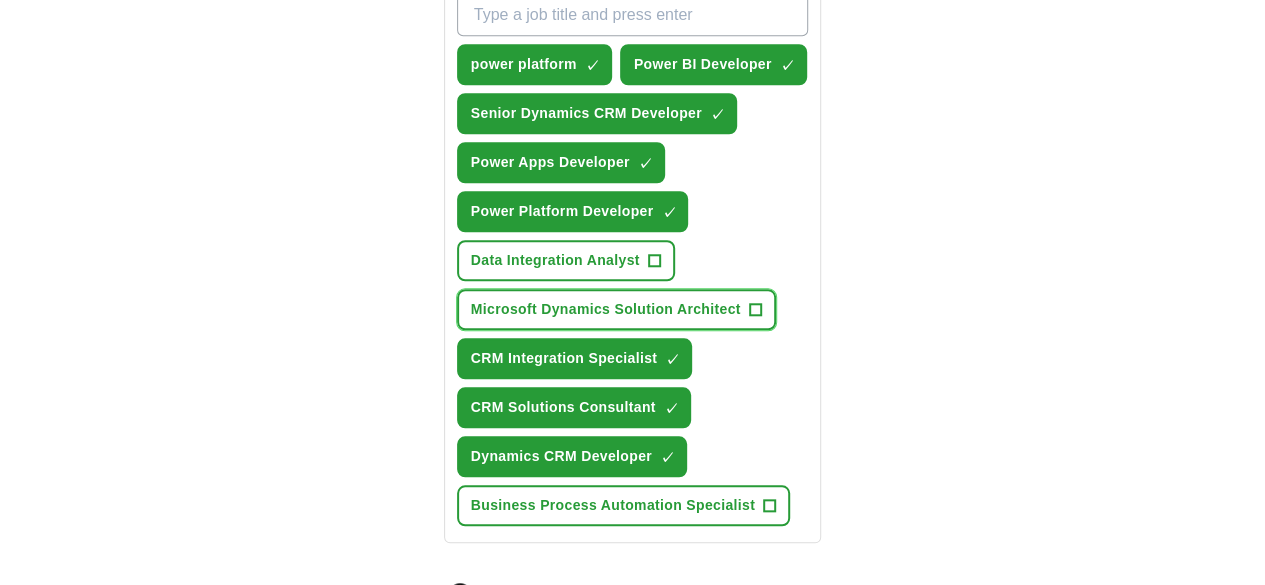 click on "Microsoft Dynamics Solution Architect" at bounding box center (606, 309) 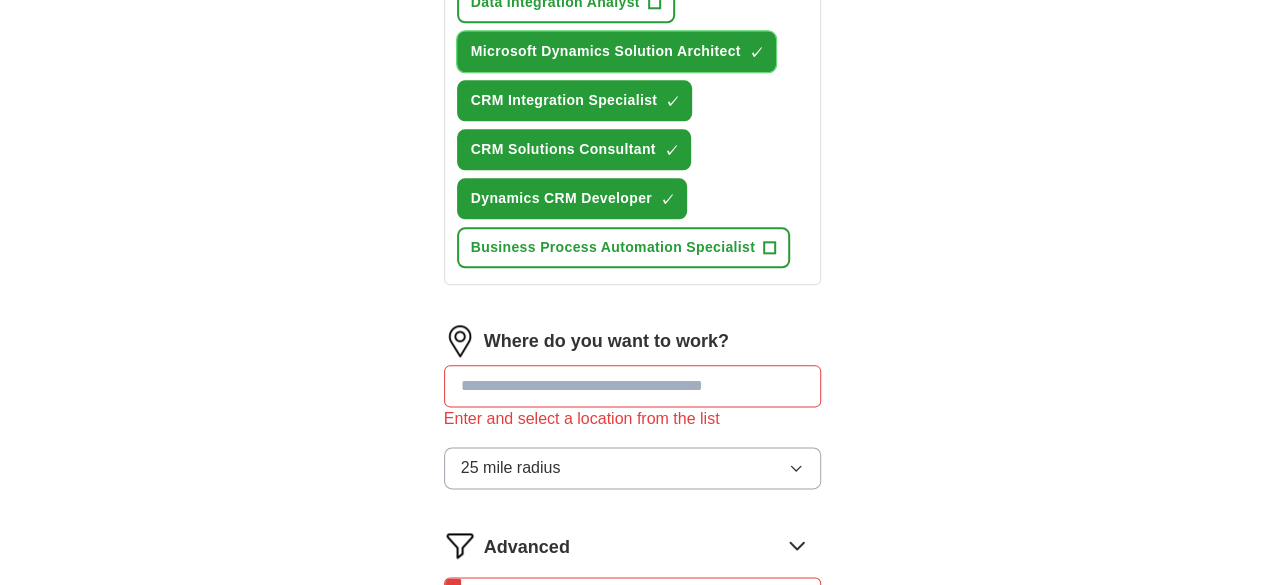 scroll, scrollTop: 1049, scrollLeft: 0, axis: vertical 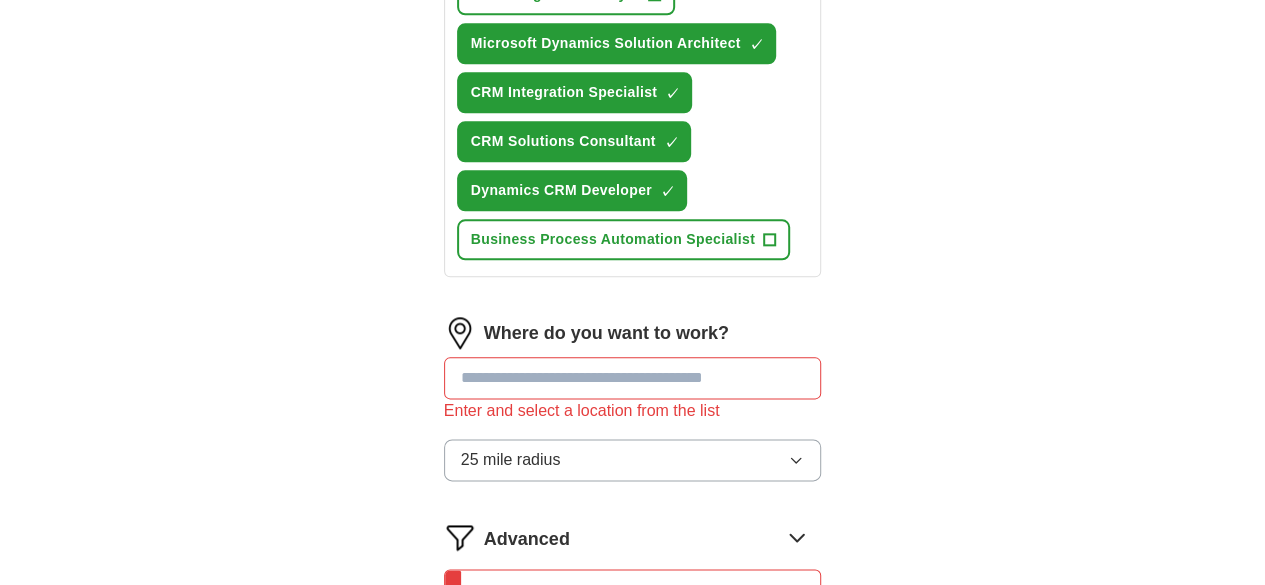 click at bounding box center [633, 378] 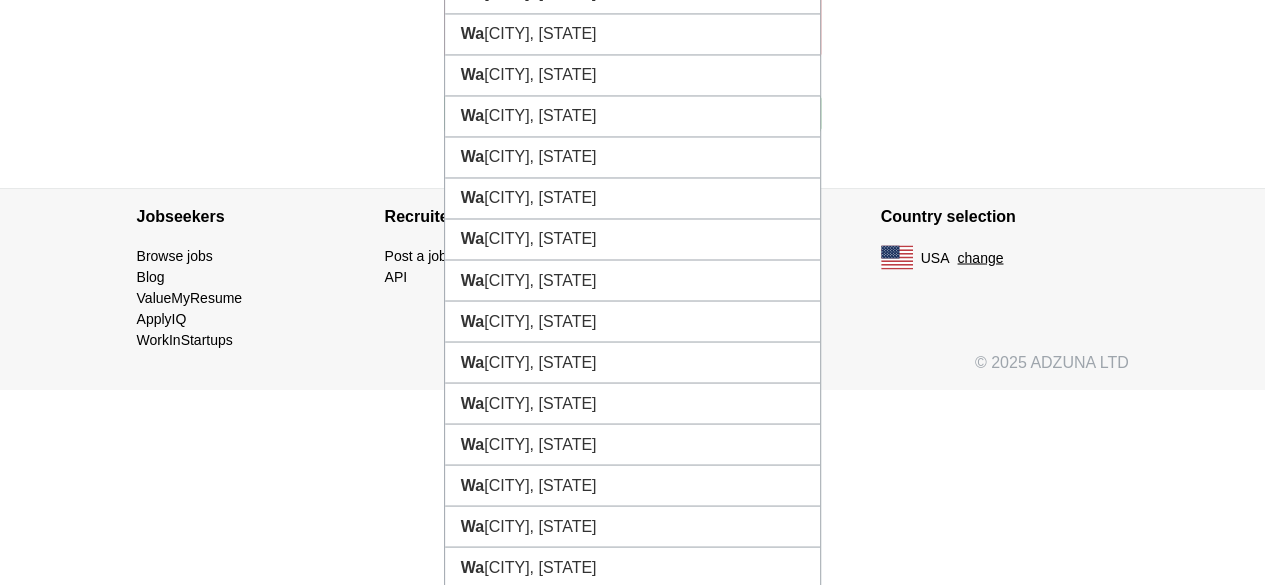 scroll, scrollTop: 1373, scrollLeft: 0, axis: vertical 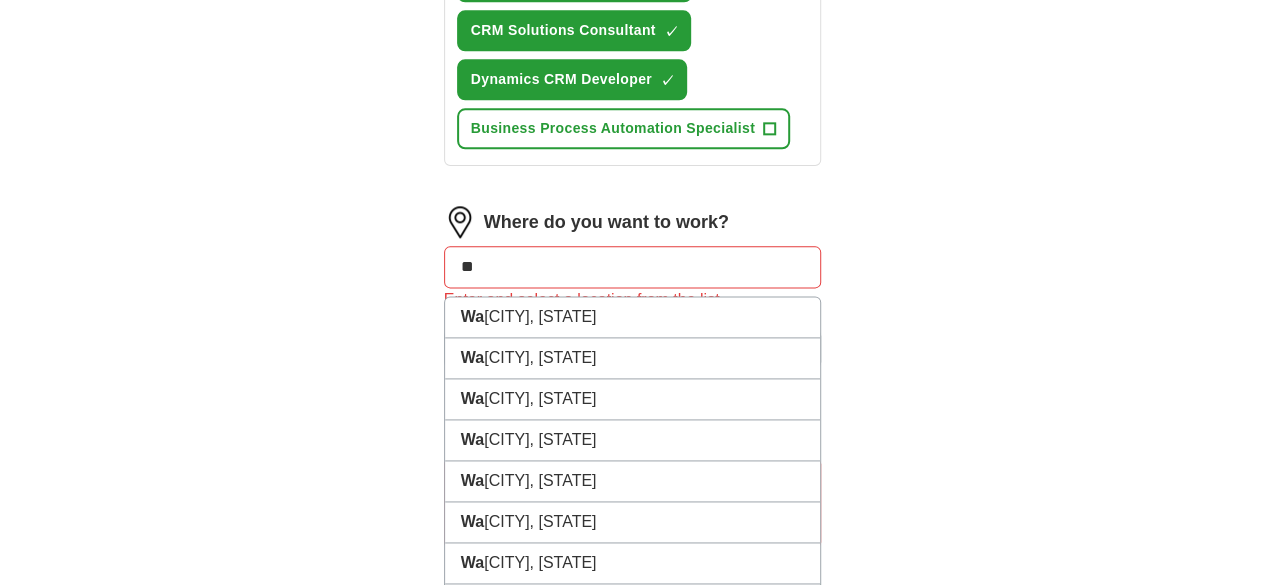 click on "**" at bounding box center (633, 267) 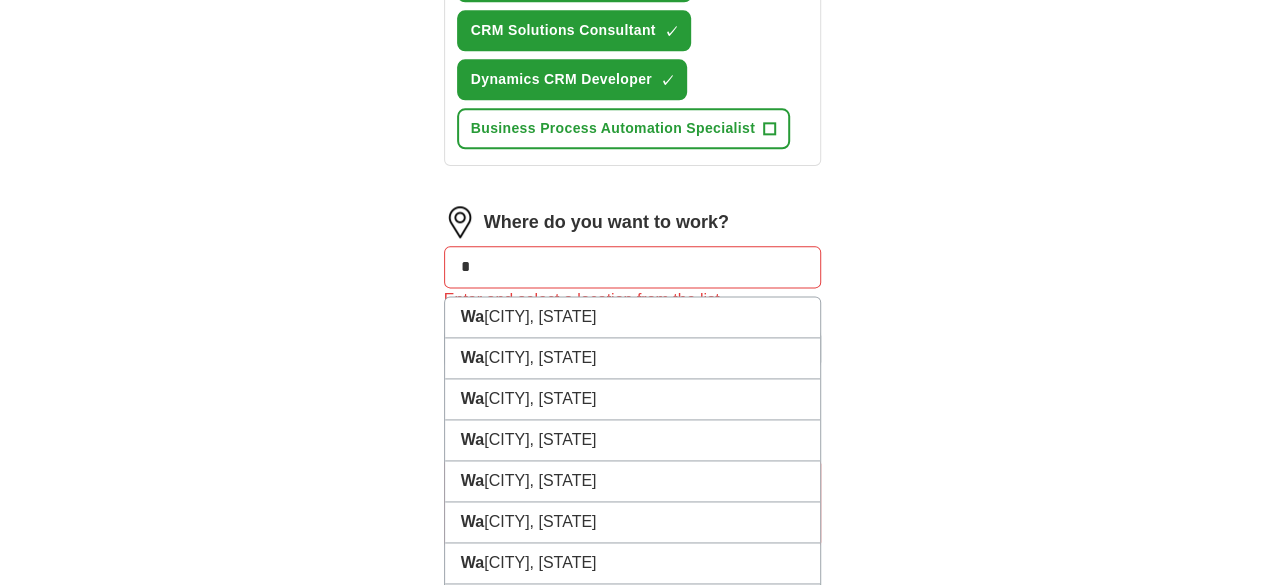 type on "*" 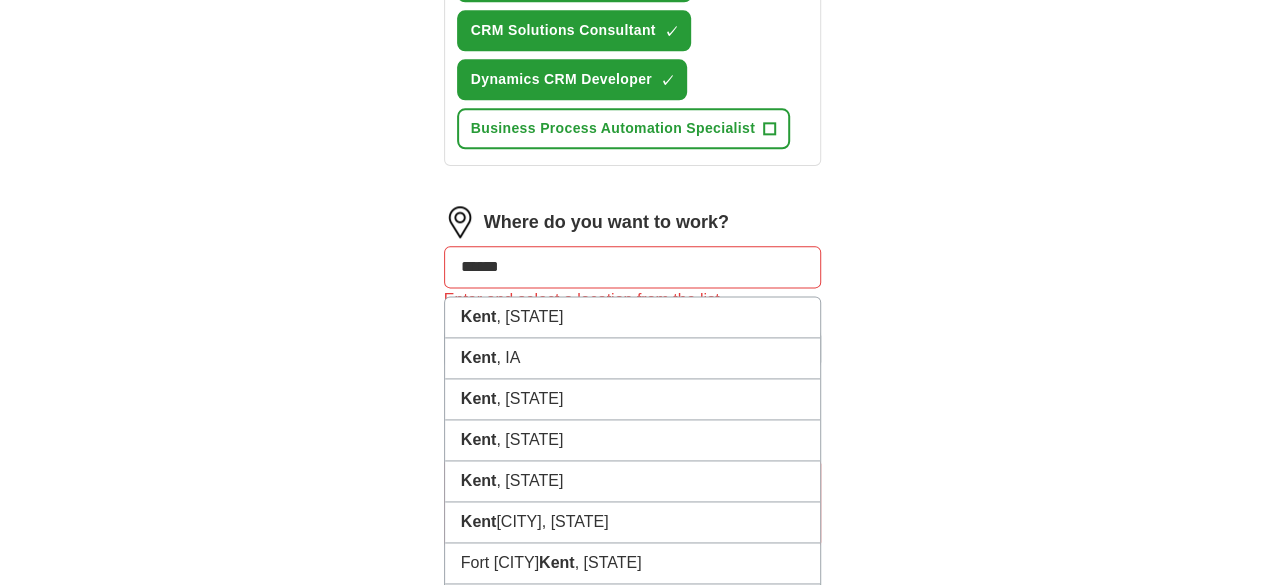 type on "*******" 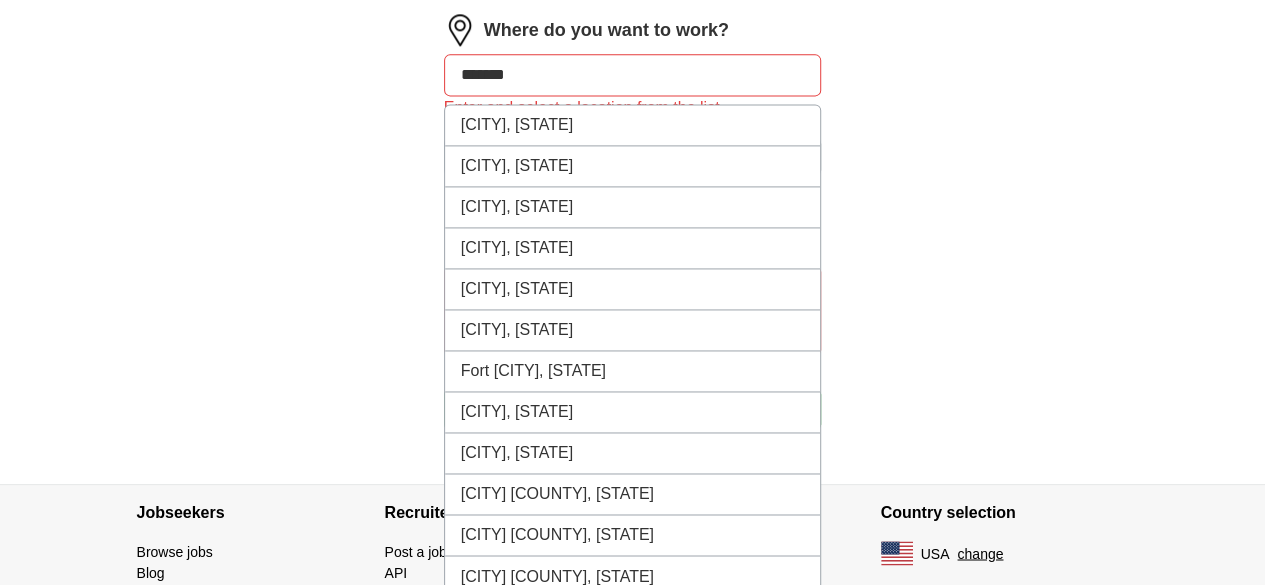 scroll, scrollTop: 1351, scrollLeft: 0, axis: vertical 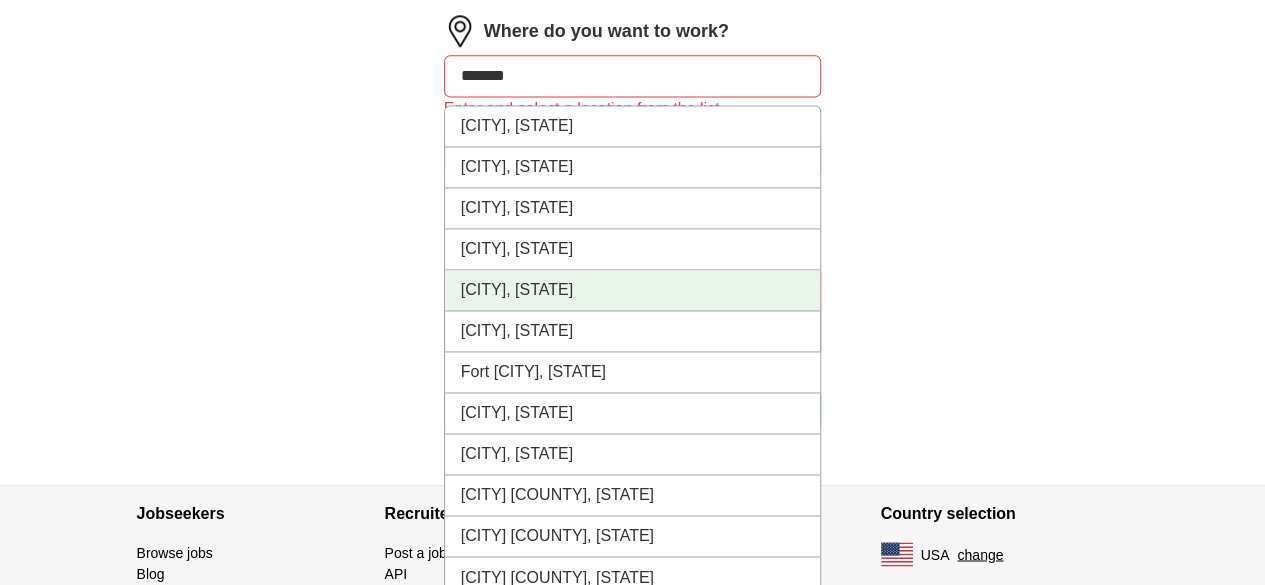 click on "[CITY], [STATE]" at bounding box center [633, 290] 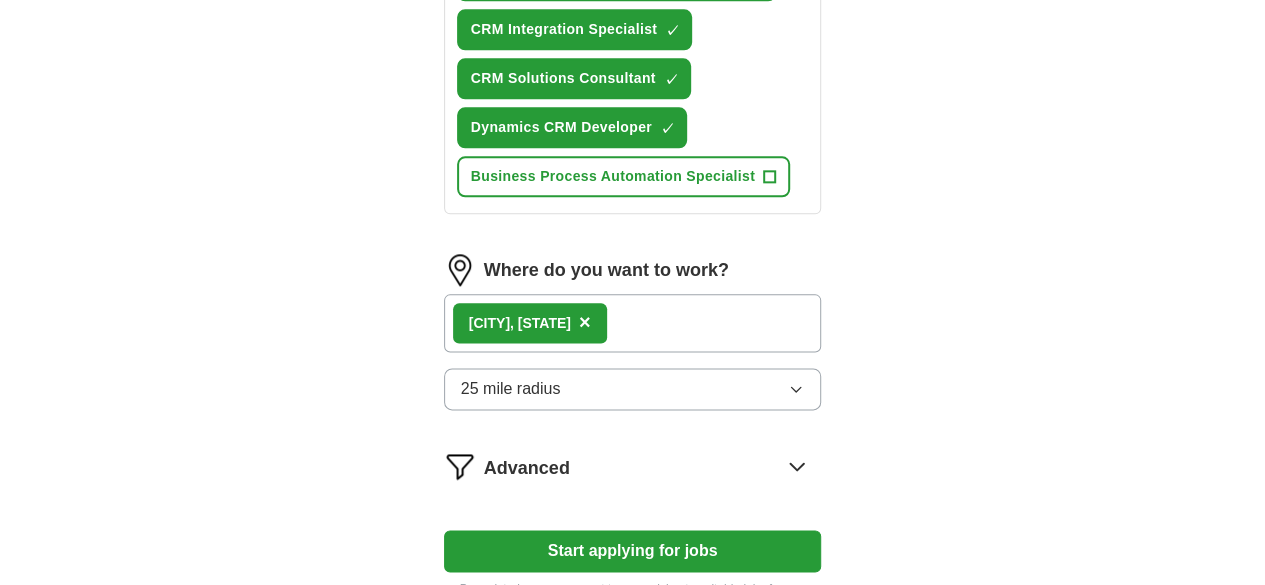 scroll, scrollTop: 1112, scrollLeft: 0, axis: vertical 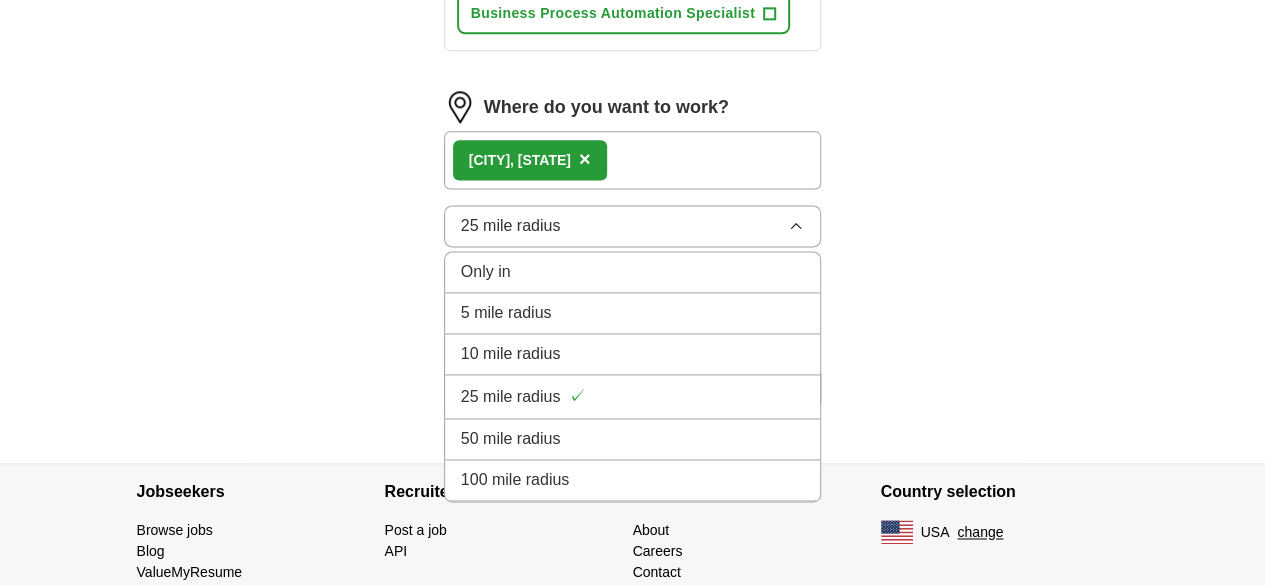 click on "100 mile radius" at bounding box center [633, 480] 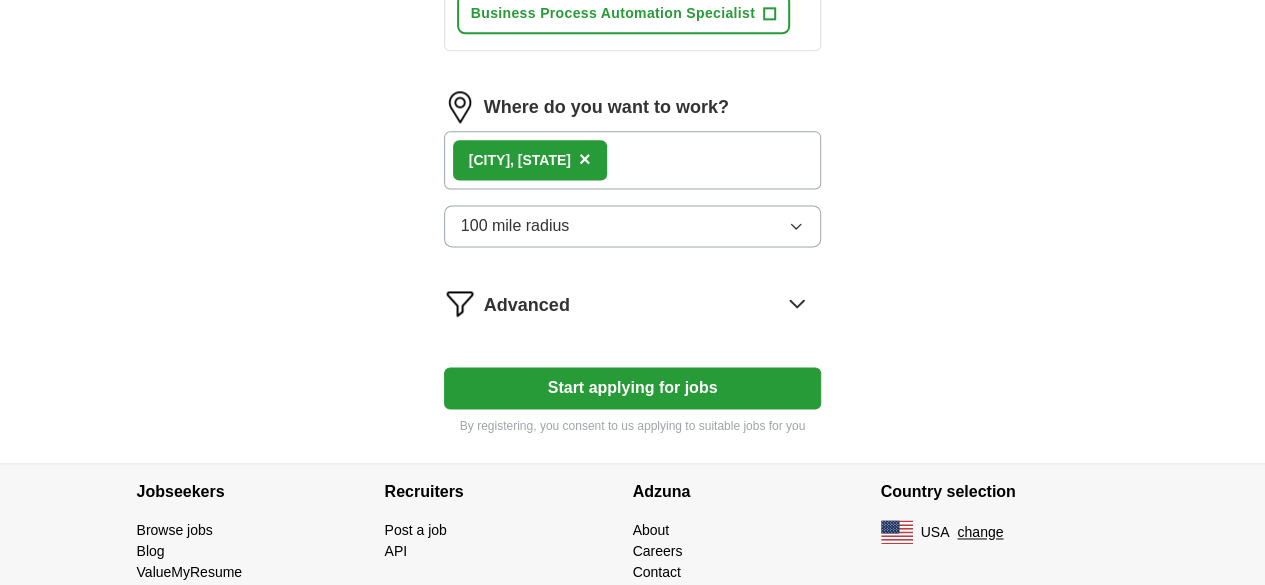 scroll, scrollTop: 1276, scrollLeft: 0, axis: vertical 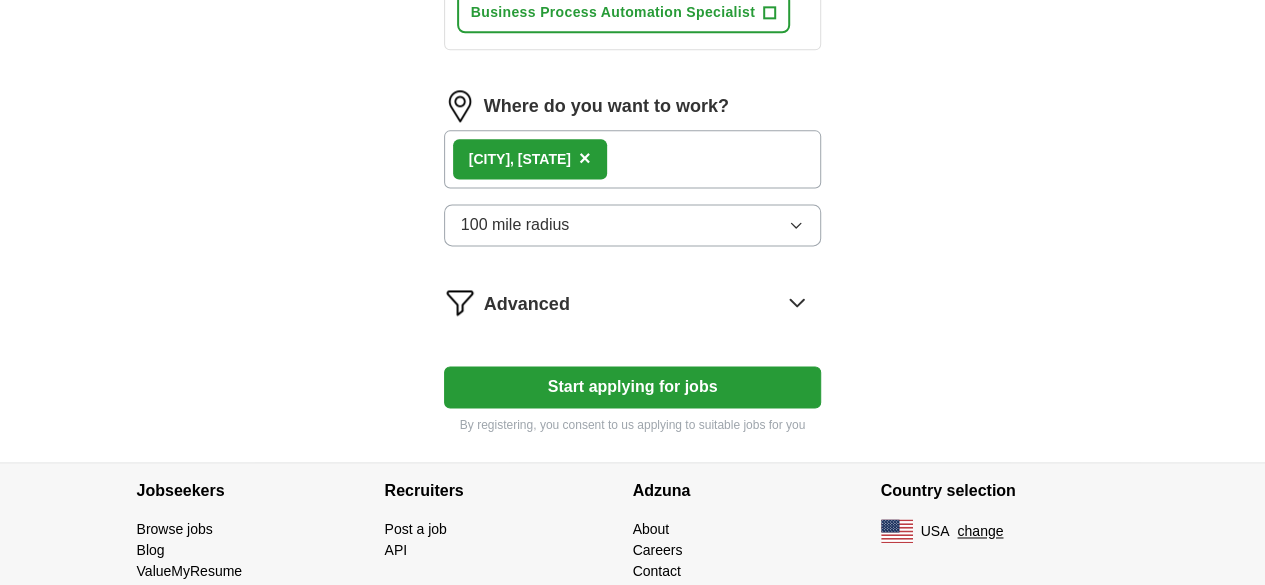 click on "Start applying for jobs" at bounding box center (633, 387) 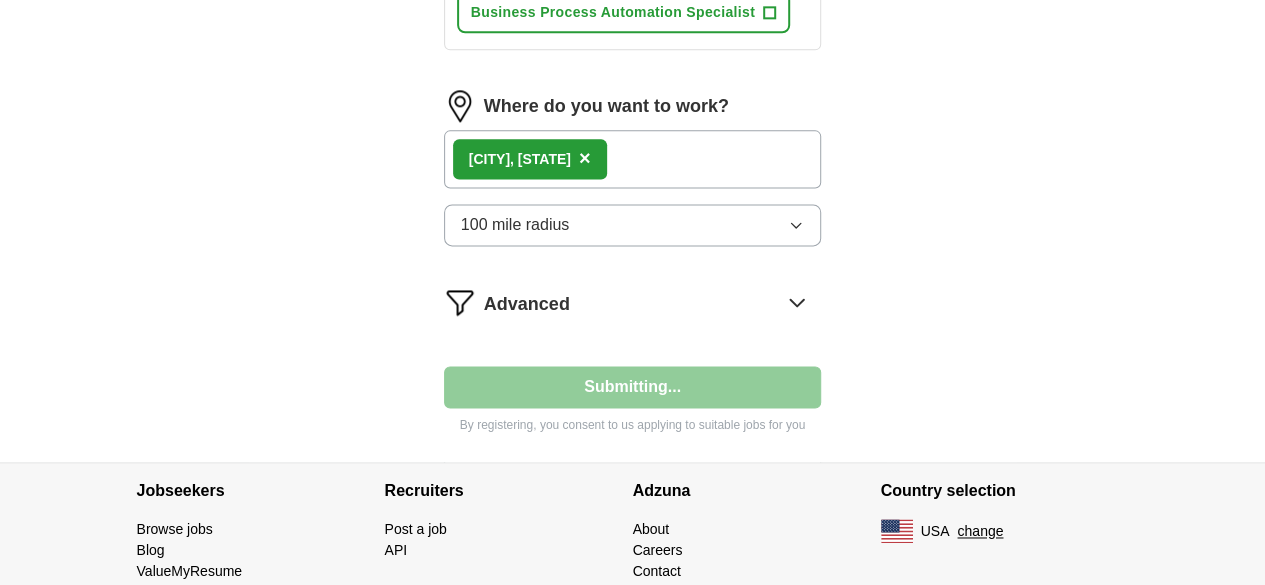 select on "**" 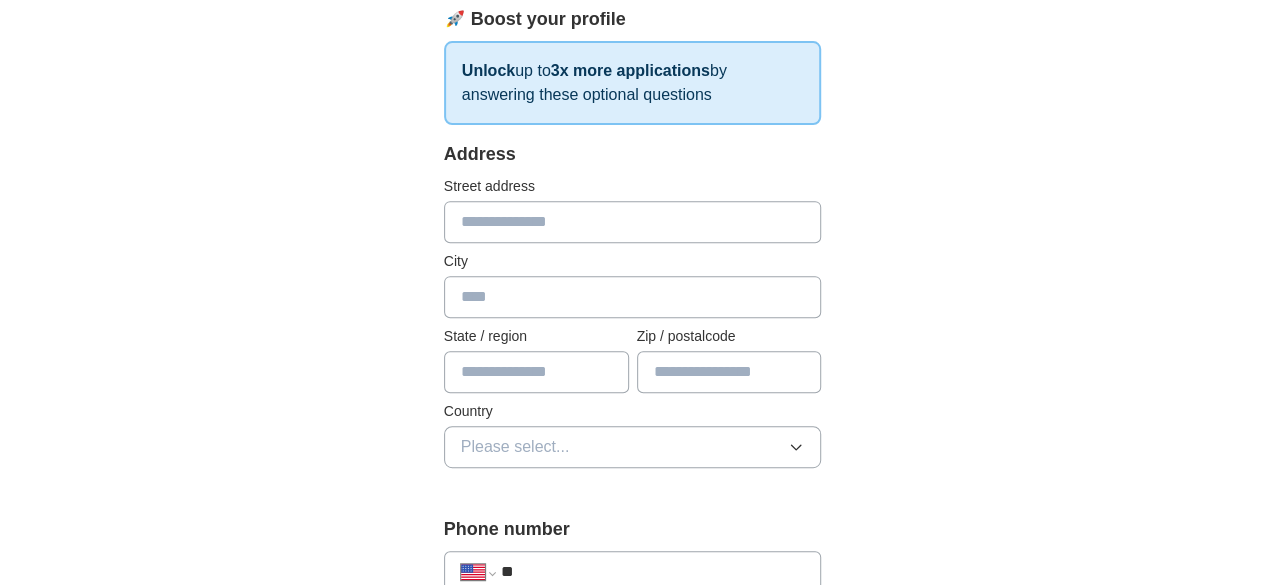 scroll, scrollTop: 398, scrollLeft: 0, axis: vertical 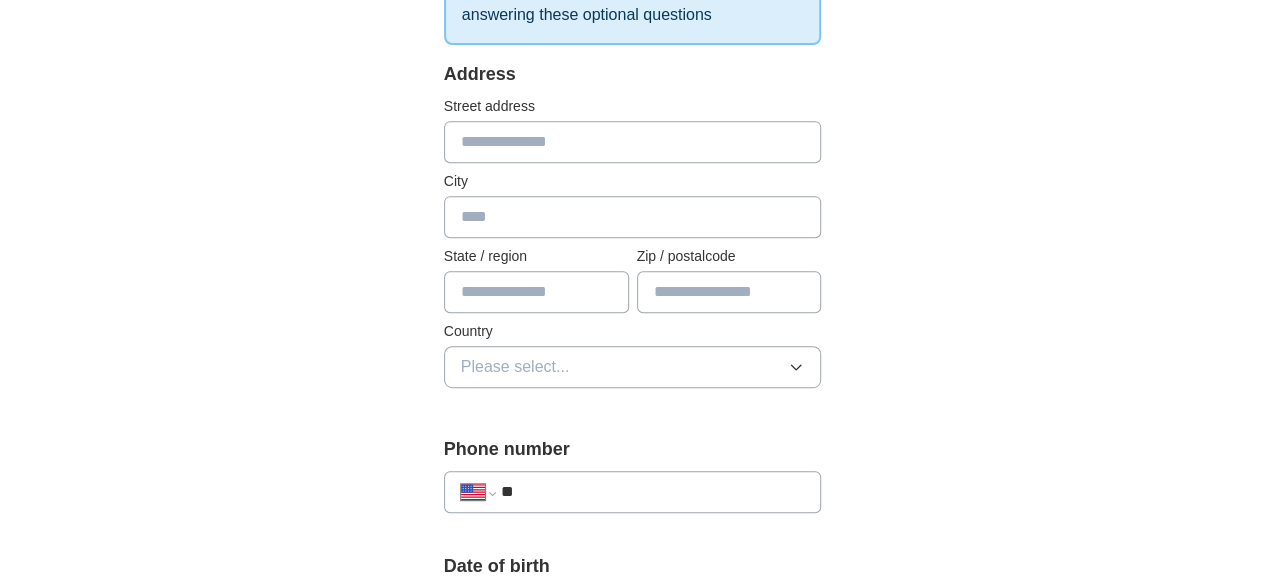 click at bounding box center [633, 142] 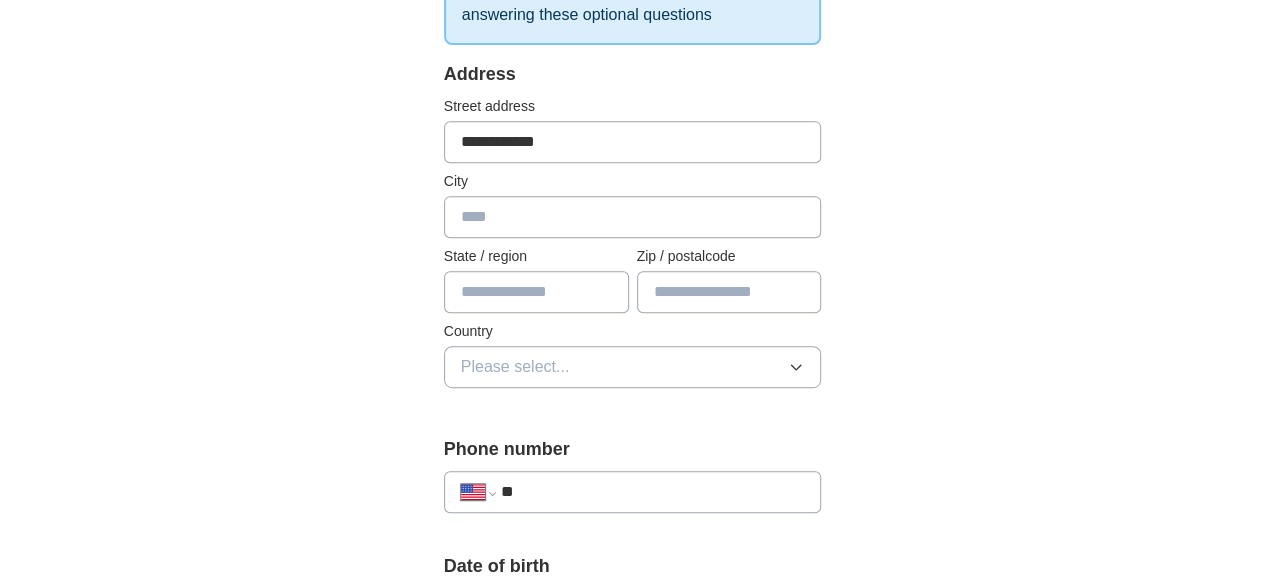 type on "********" 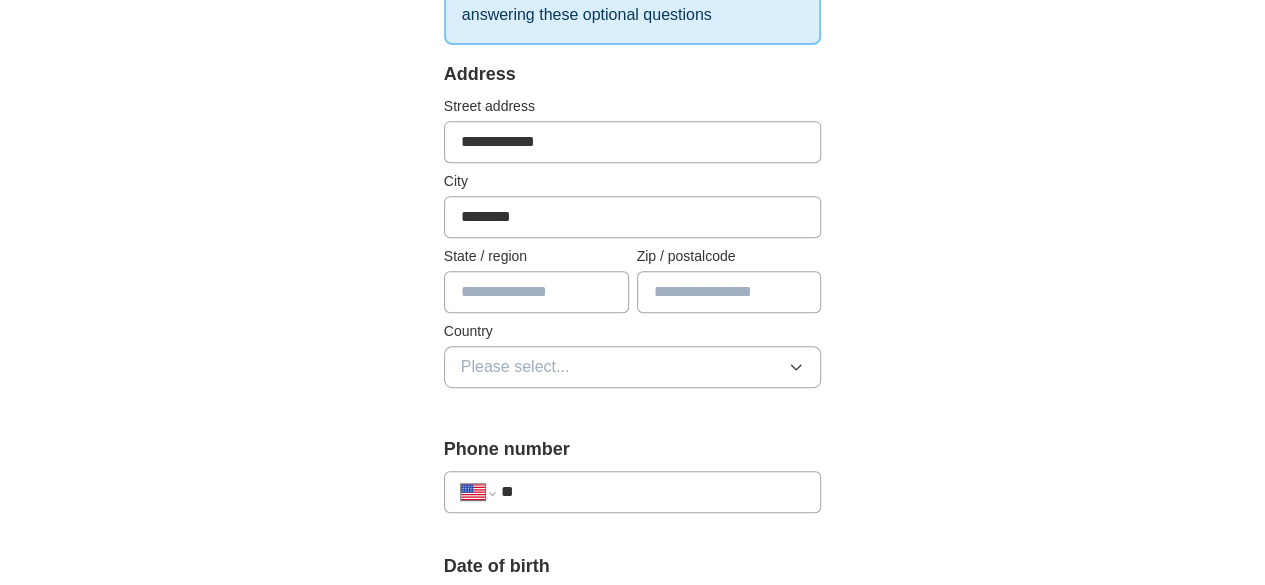 type on "*****" 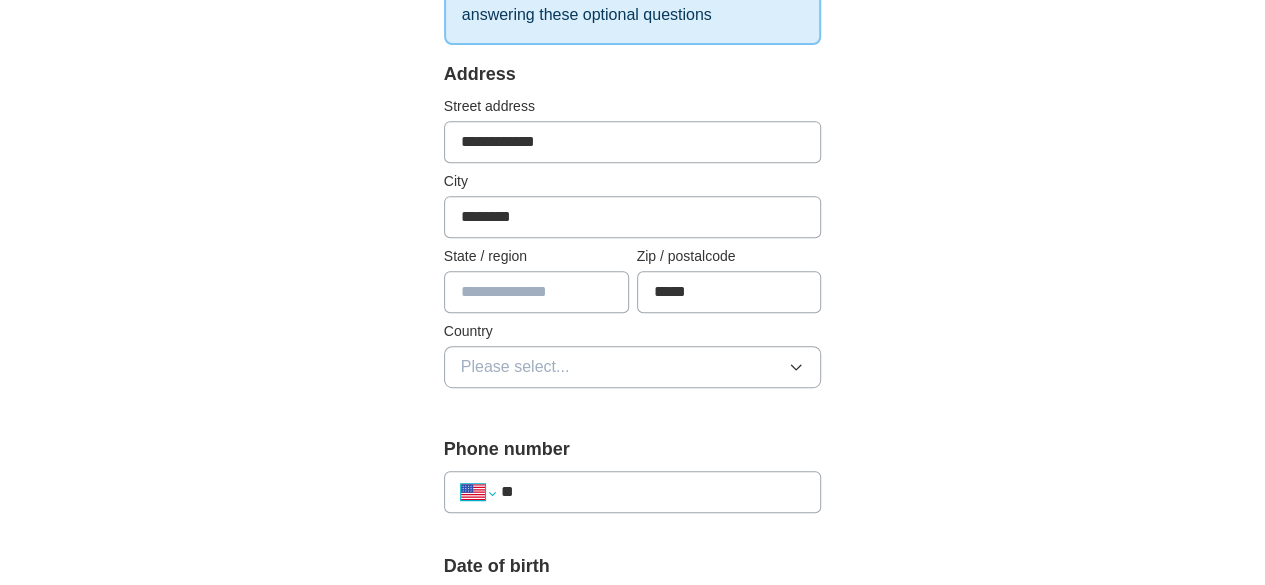 select on "**" 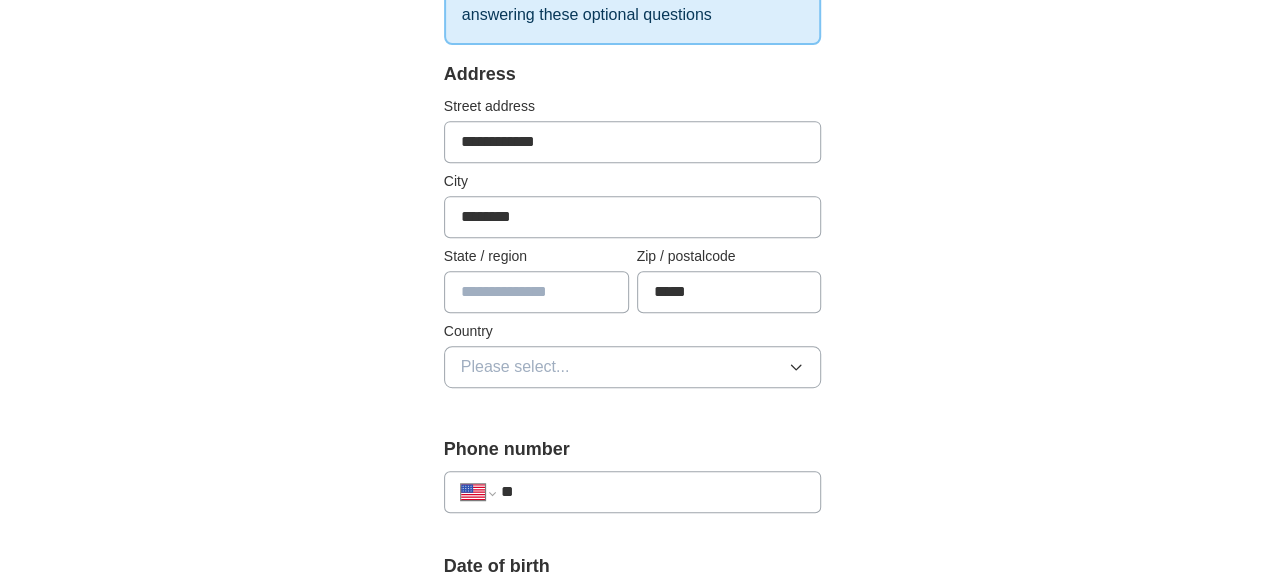 type on "***" 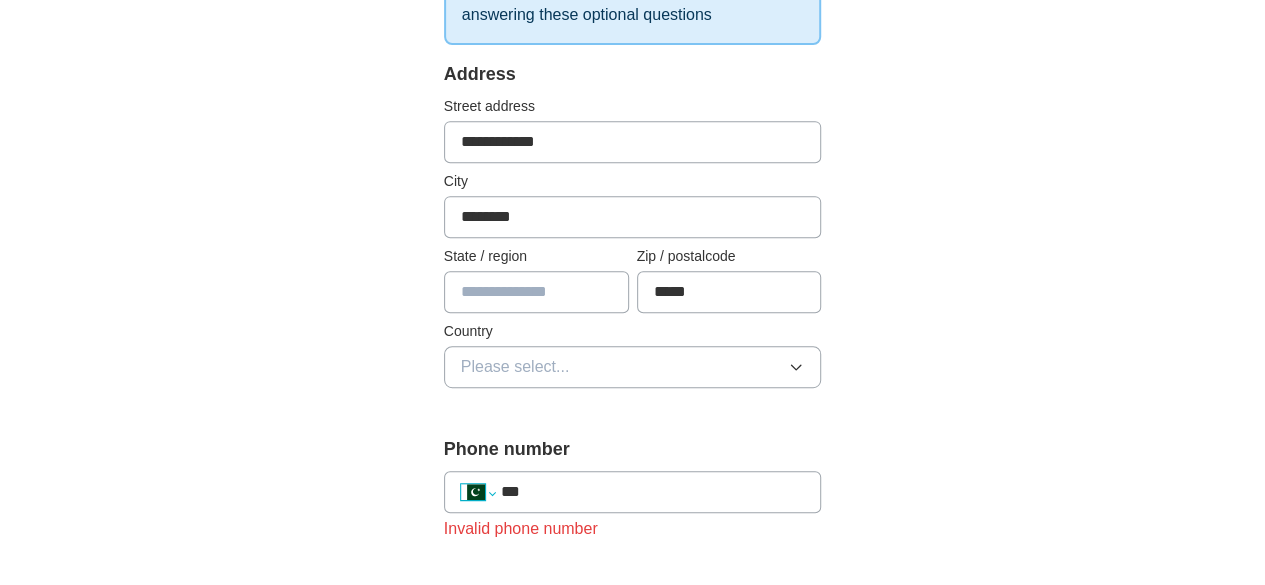 click on "**********" at bounding box center [478, 492] 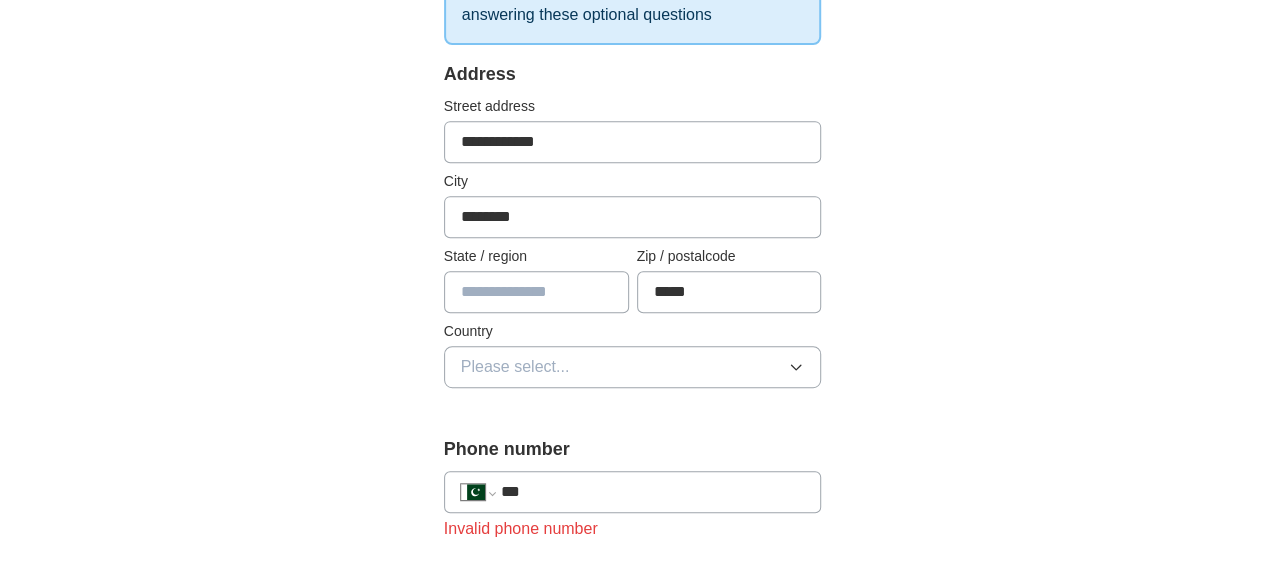click on "**********" at bounding box center (478, 492) 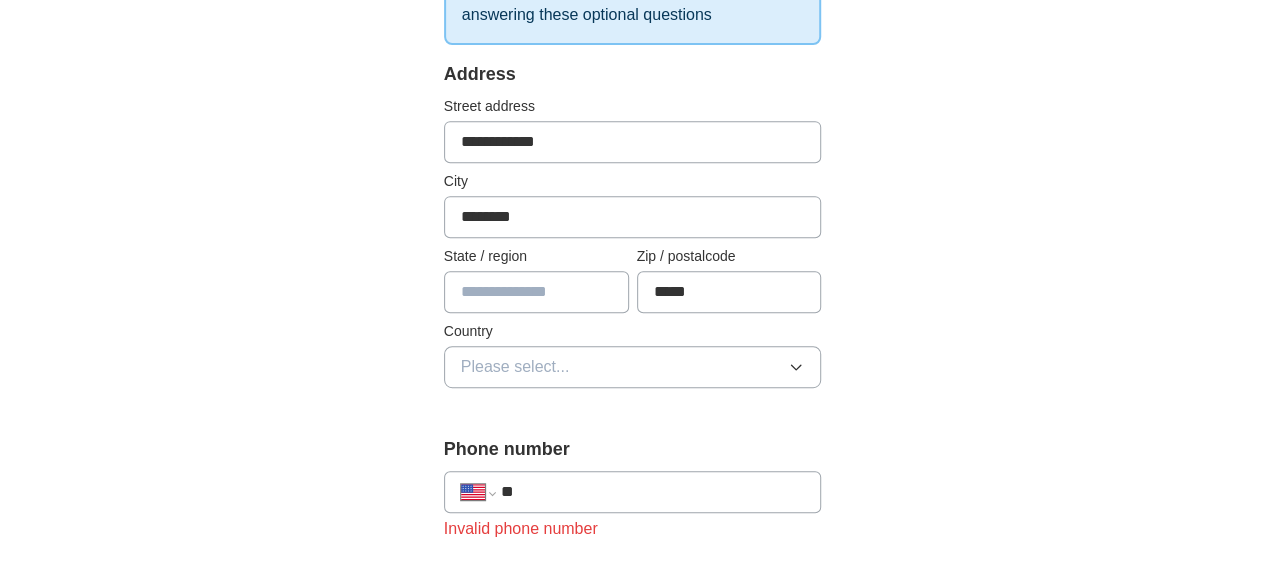 click at bounding box center (536, 292) 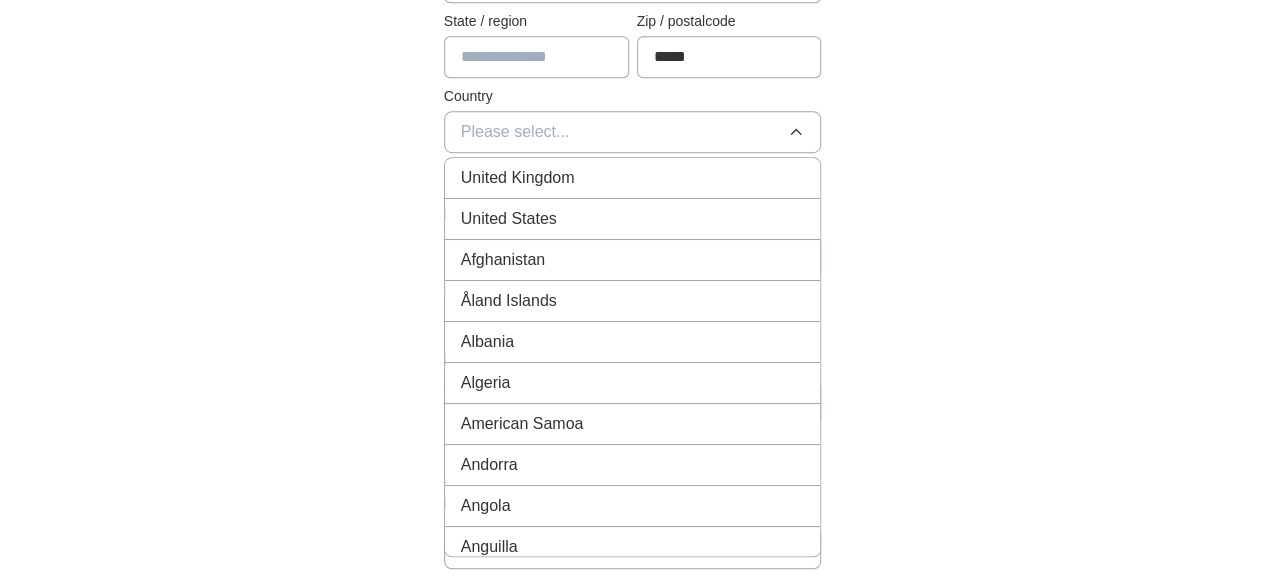 scroll, scrollTop: 634, scrollLeft: 0, axis: vertical 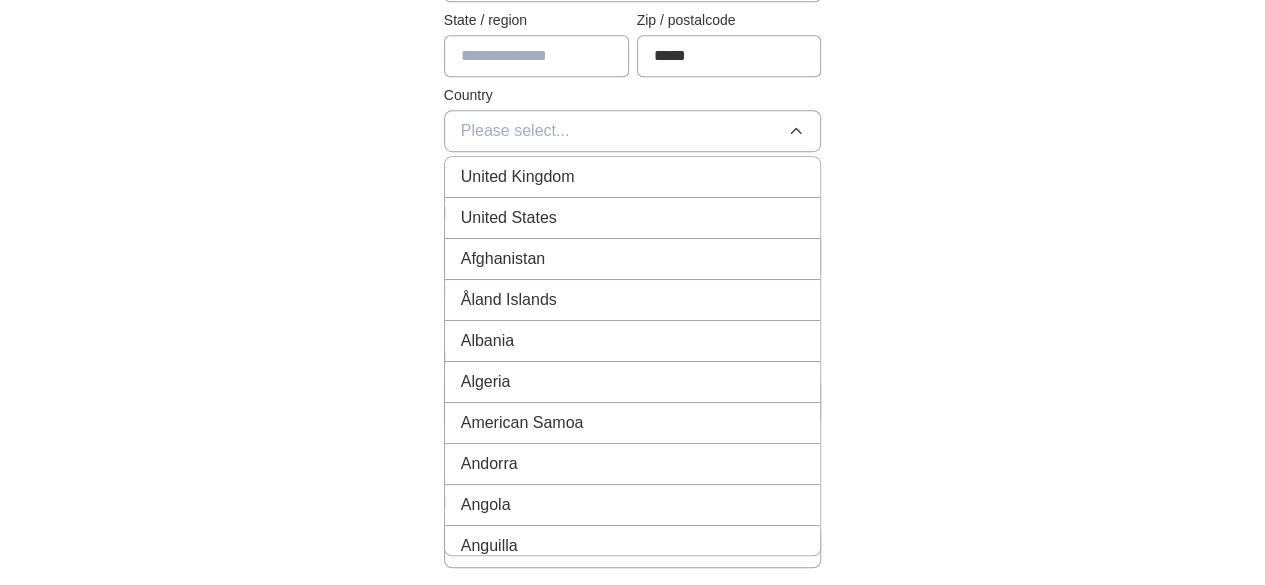 click on "United States" at bounding box center (509, 218) 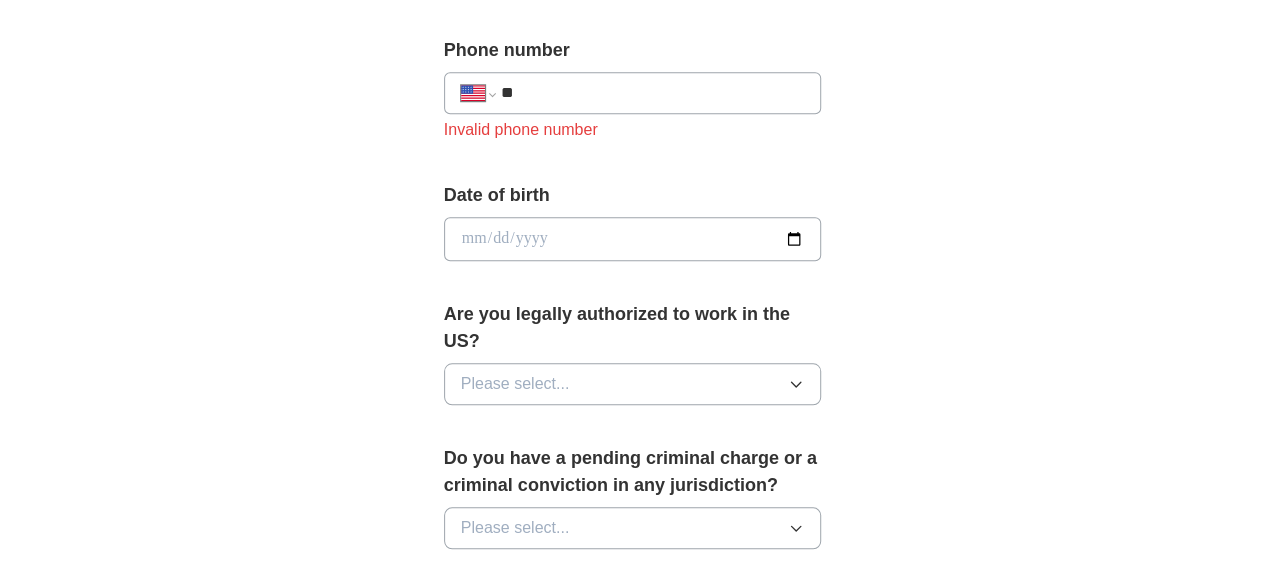 scroll, scrollTop: 803, scrollLeft: 0, axis: vertical 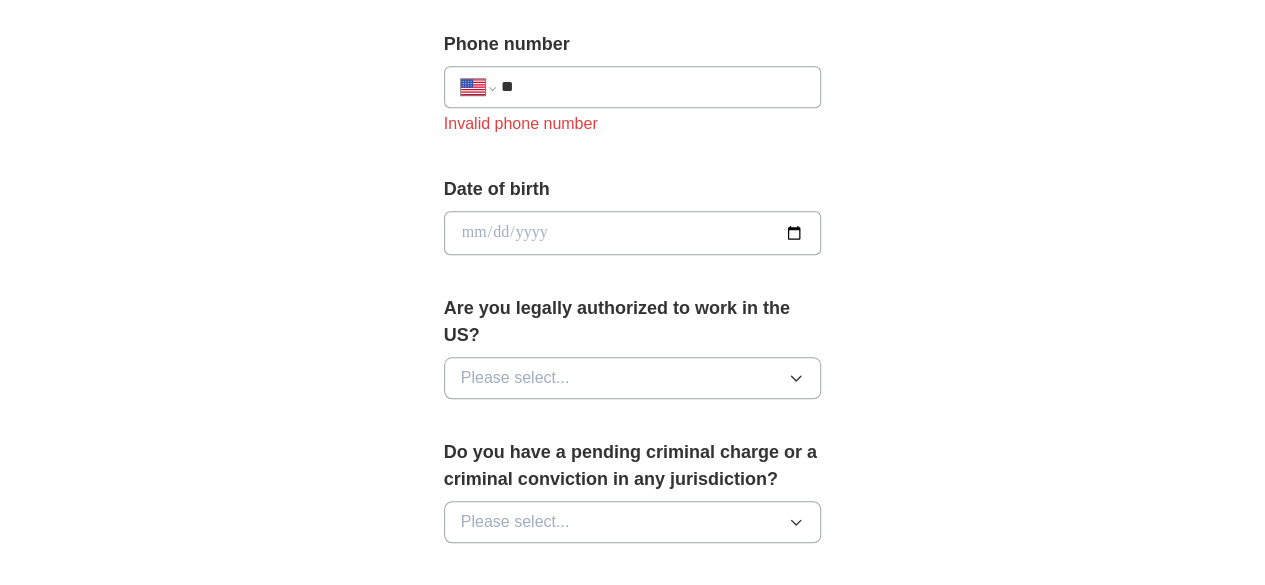 click on "**********" at bounding box center (633, 87) 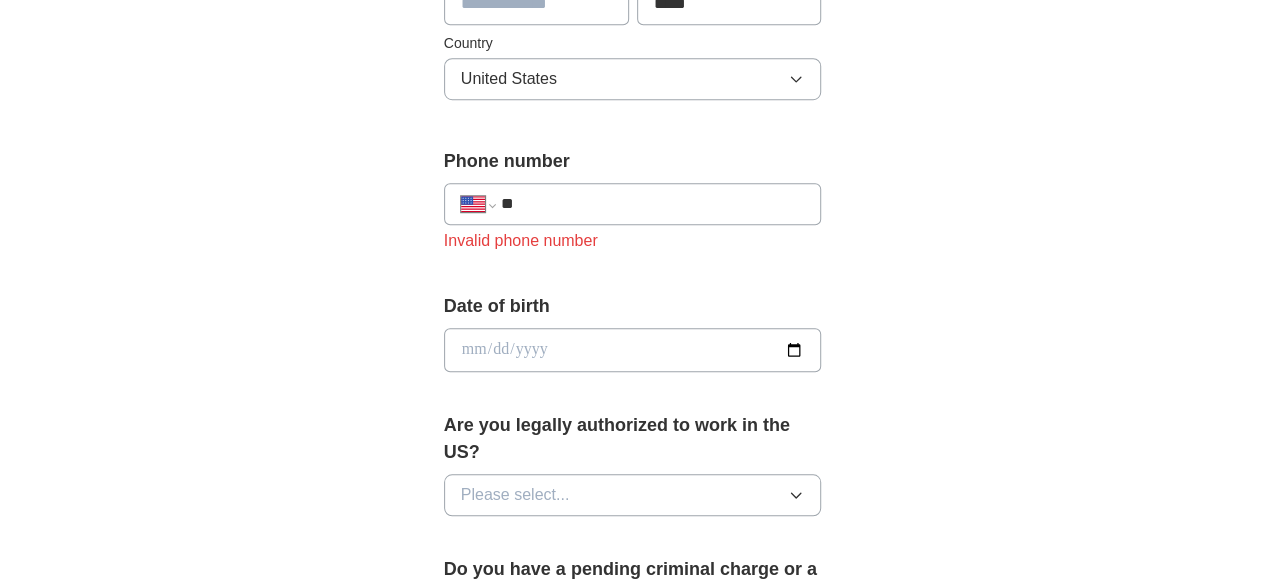 scroll, scrollTop: 679, scrollLeft: 0, axis: vertical 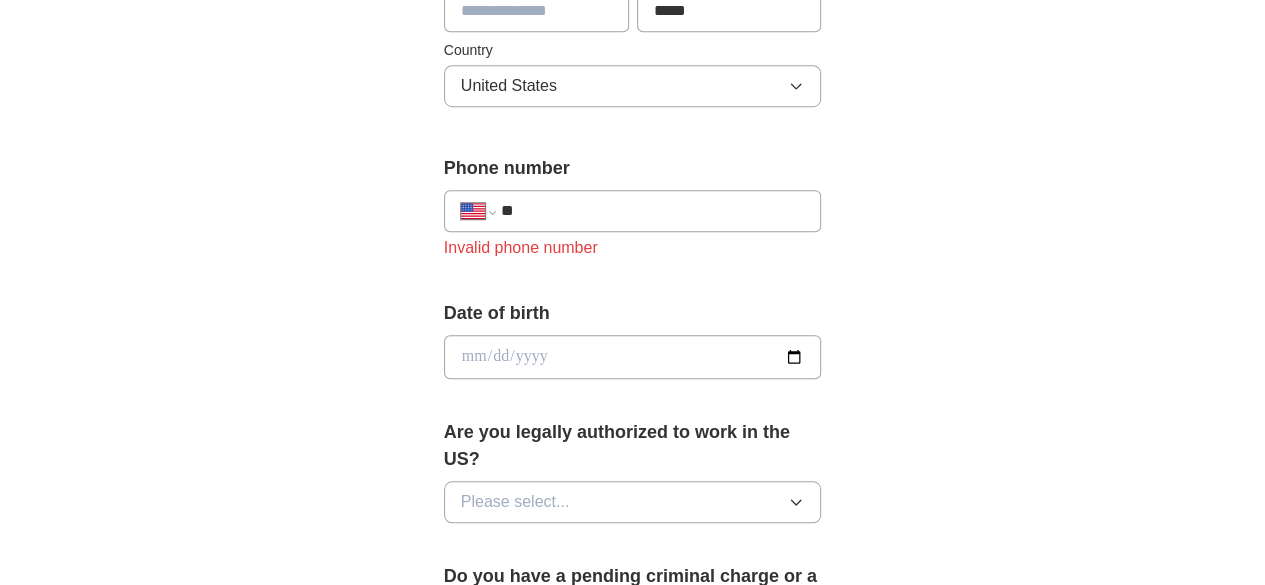click on "**" at bounding box center (653, 211) 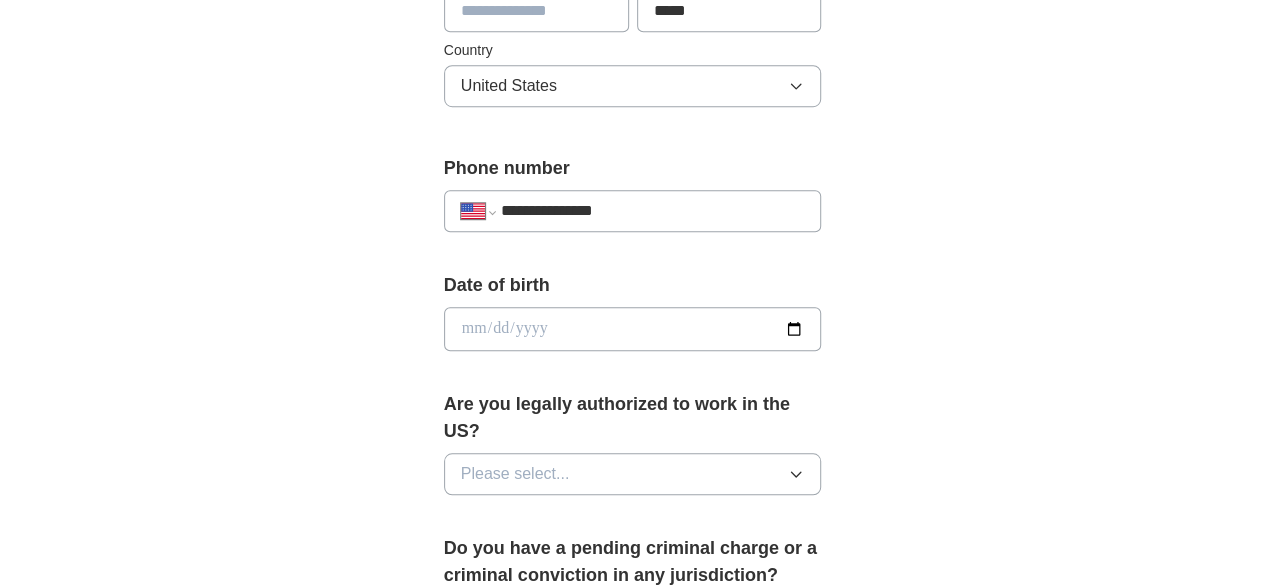 click at bounding box center [633, 329] 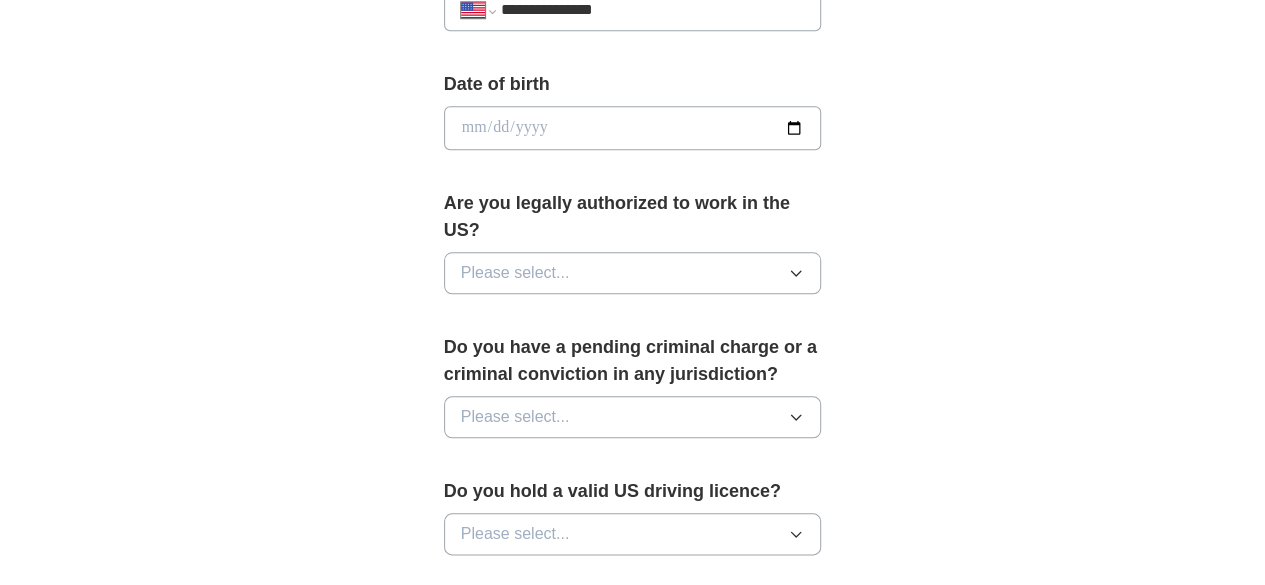 scroll, scrollTop: 881, scrollLeft: 0, axis: vertical 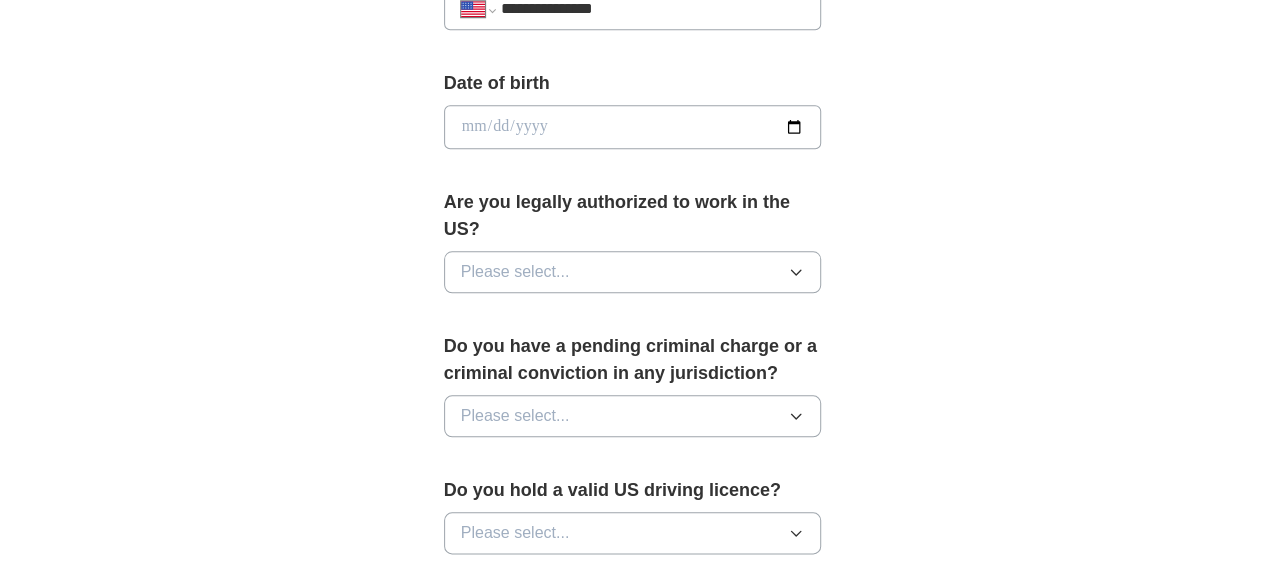 click on "Please select..." at bounding box center [633, 272] 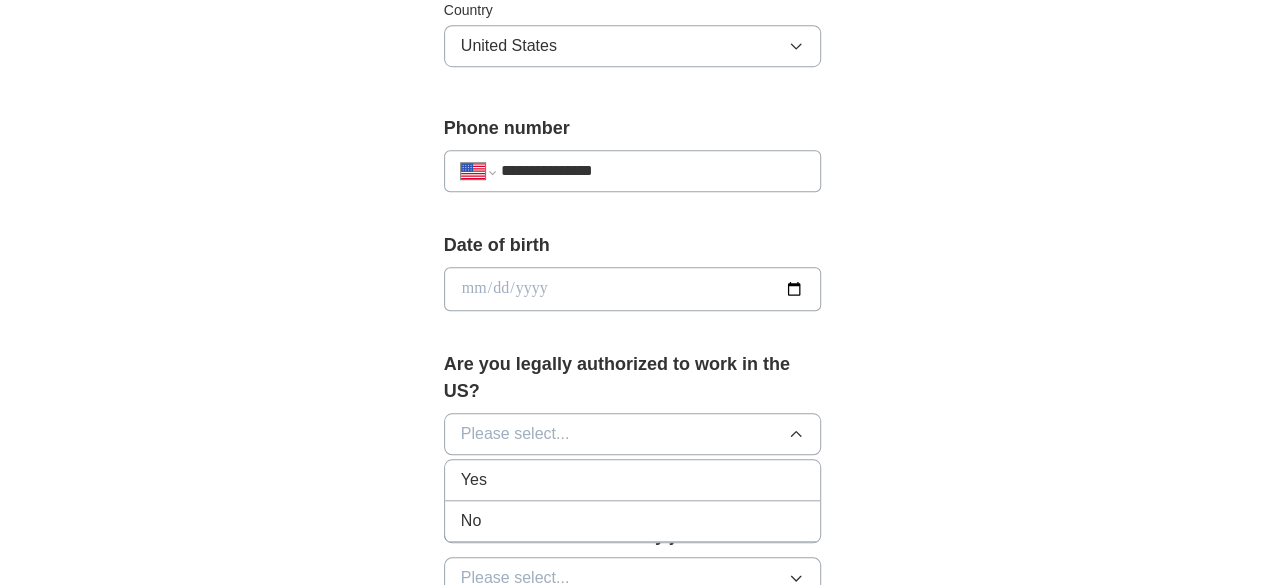 scroll, scrollTop: 720, scrollLeft: 0, axis: vertical 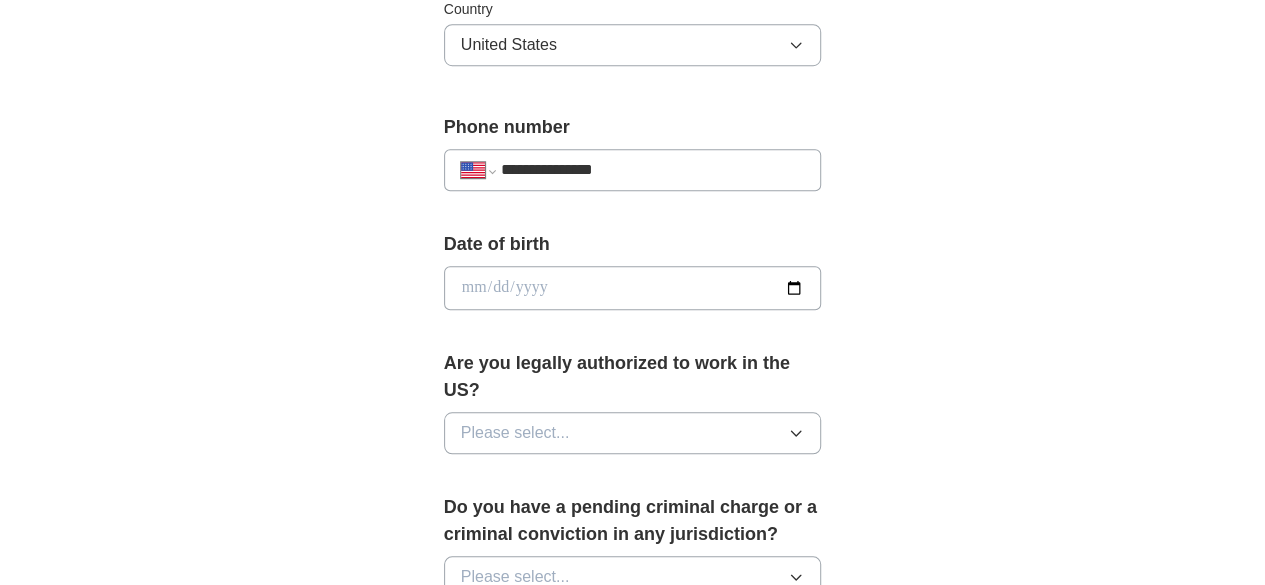 click on "**********" at bounding box center [653, 170] 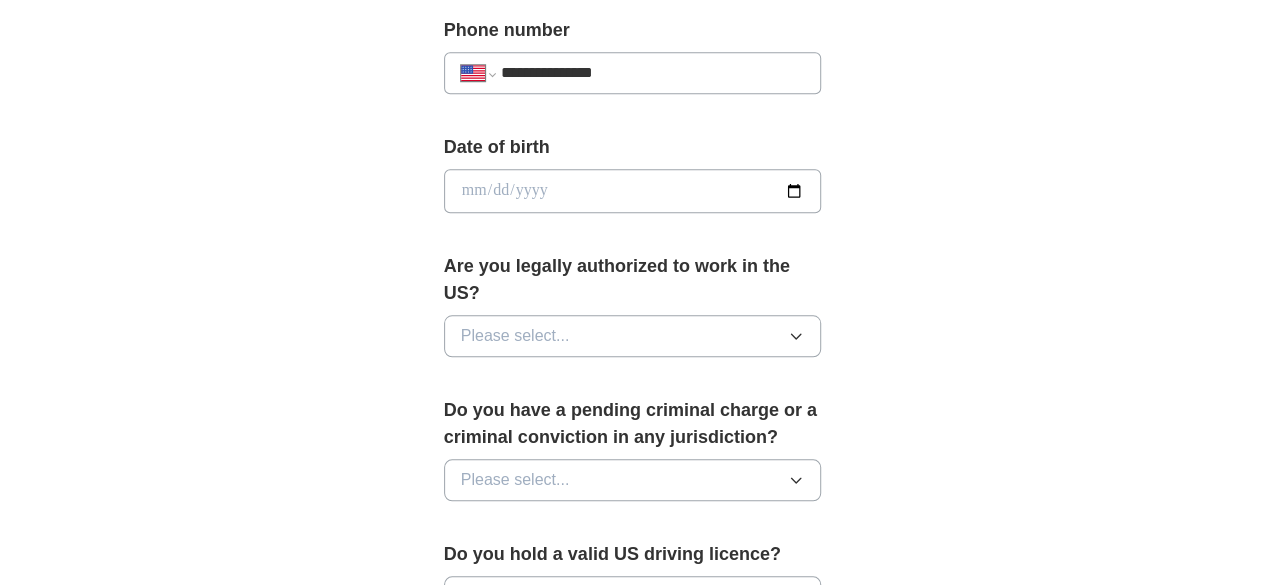 scroll, scrollTop: 826, scrollLeft: 0, axis: vertical 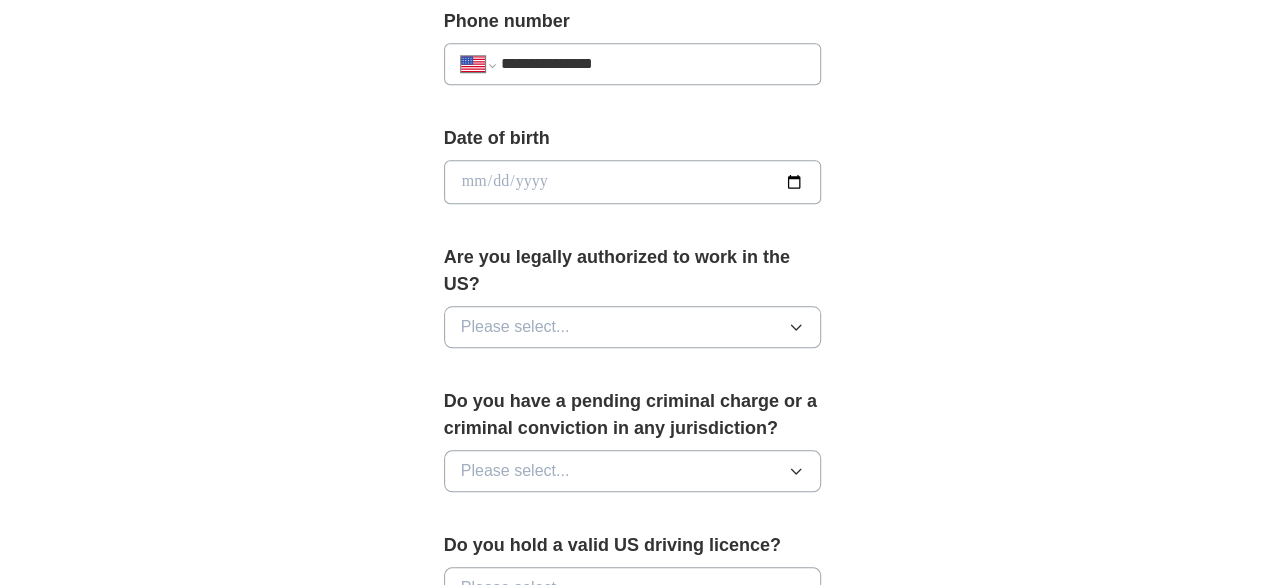 type on "**********" 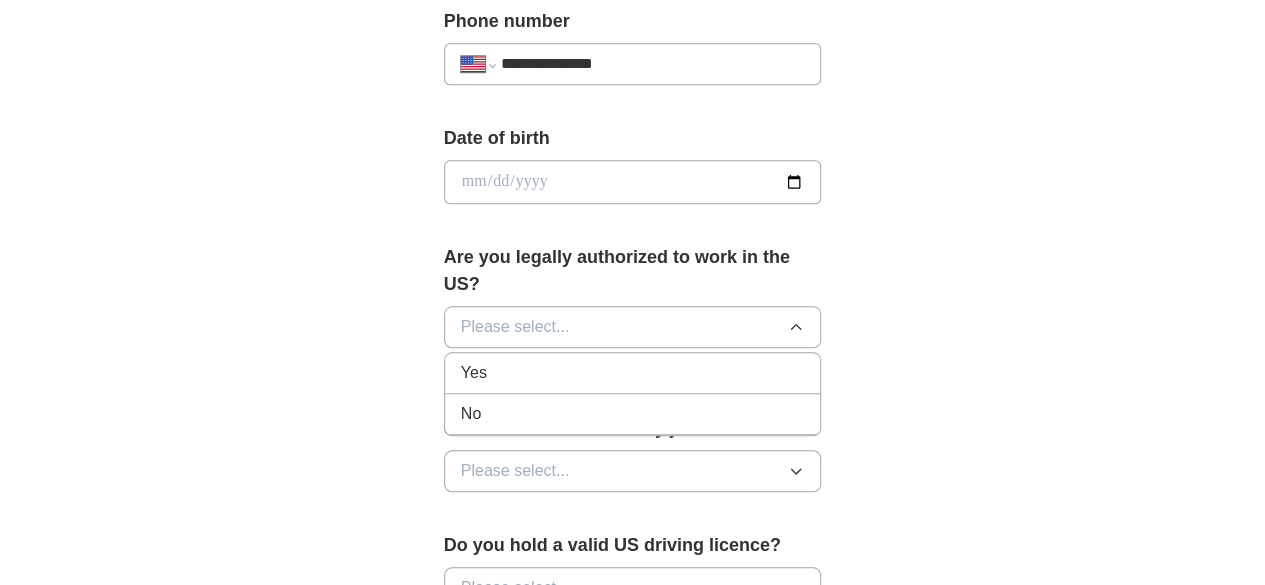 click on "Yes" at bounding box center (633, 373) 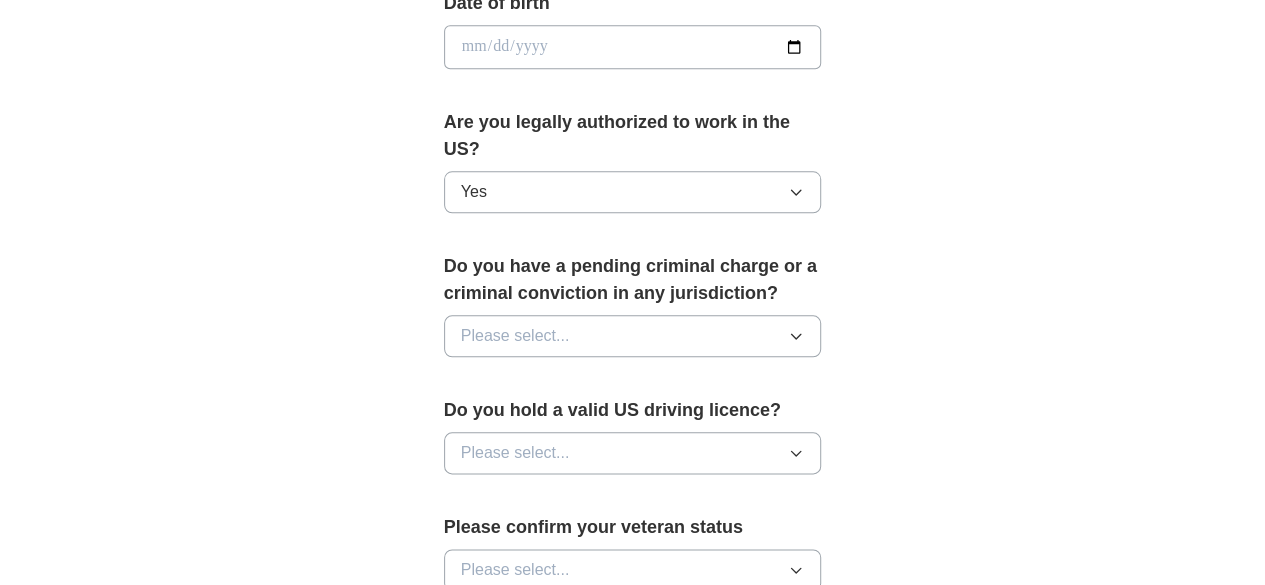 scroll, scrollTop: 962, scrollLeft: 0, axis: vertical 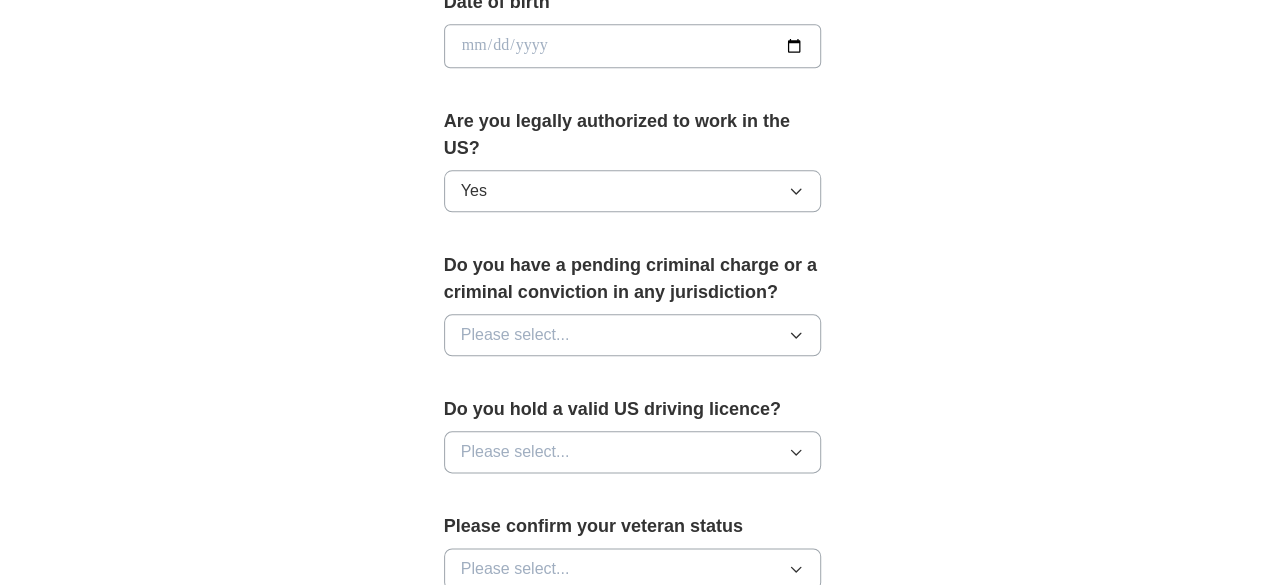 click on "Please select..." at bounding box center [633, 335] 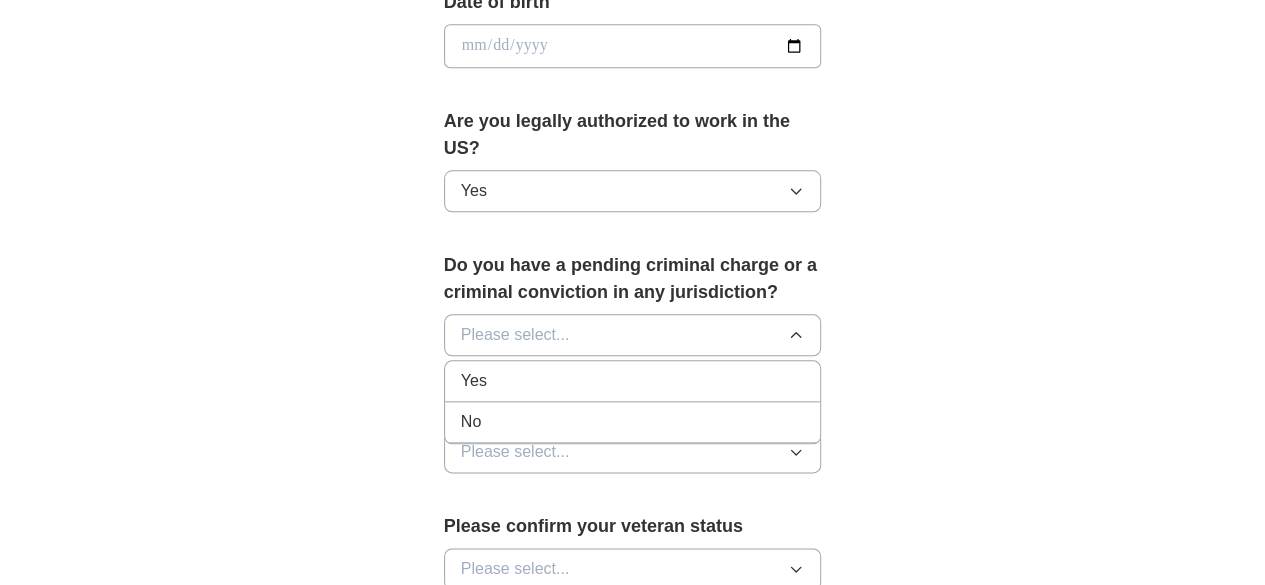click on "No" at bounding box center (633, 422) 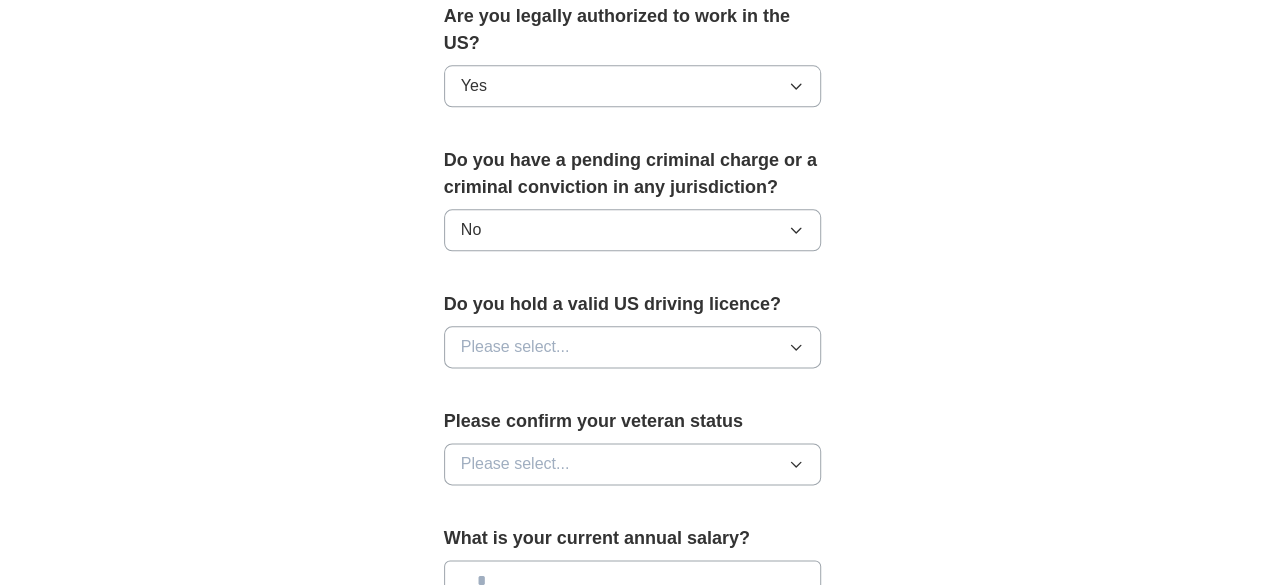scroll, scrollTop: 1069, scrollLeft: 0, axis: vertical 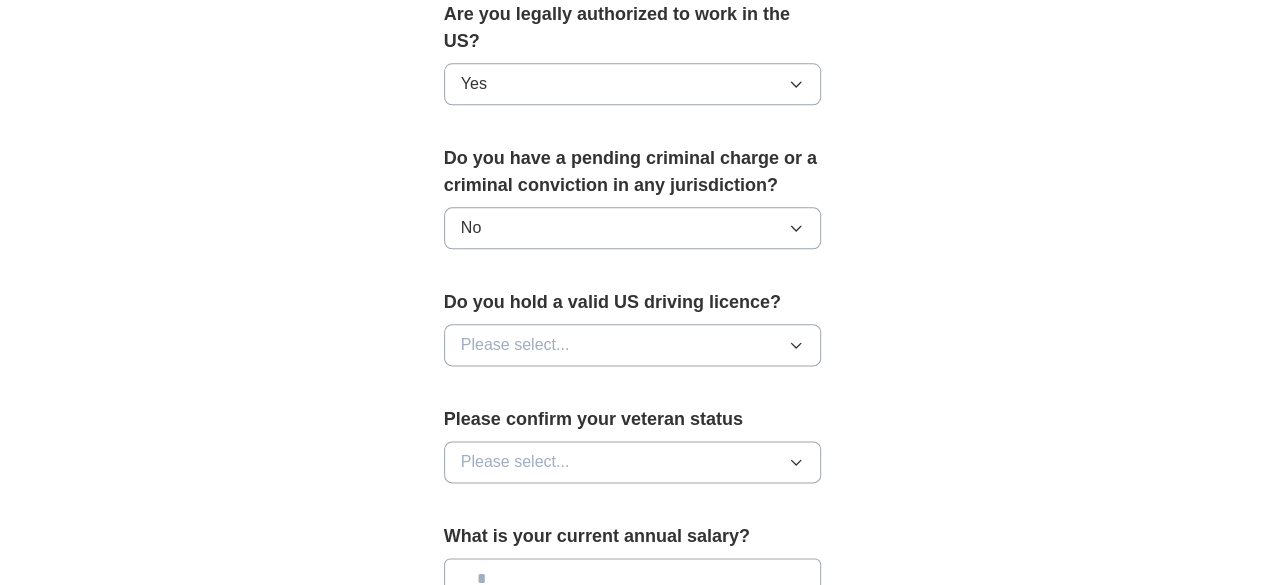 click on "Please select..." at bounding box center (633, 345) 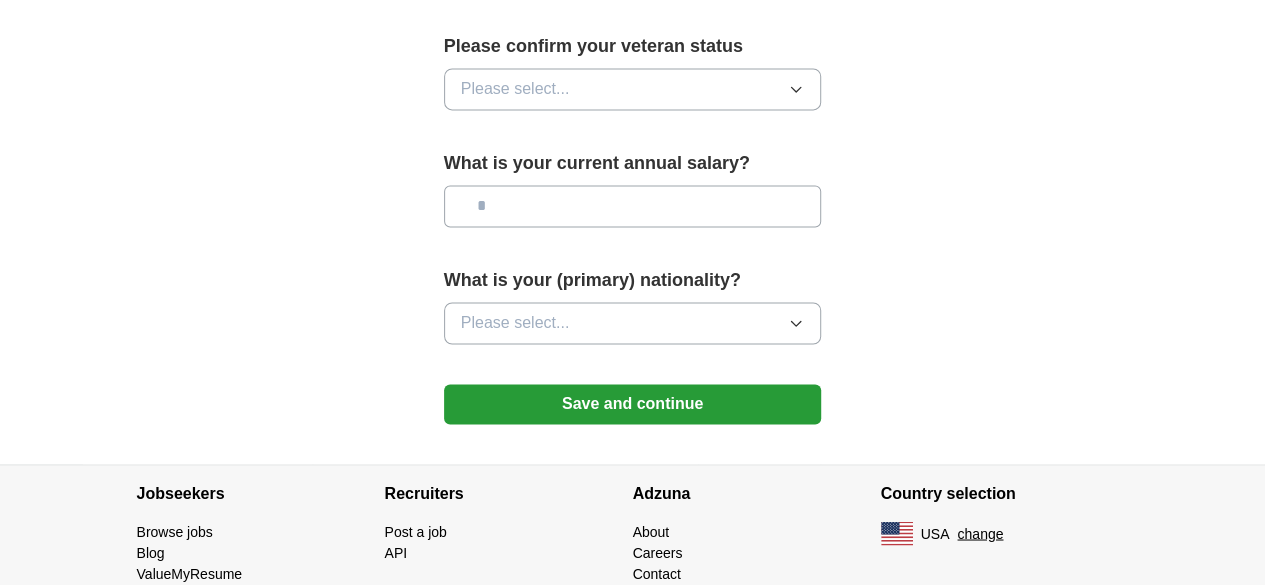 scroll, scrollTop: 1443, scrollLeft: 0, axis: vertical 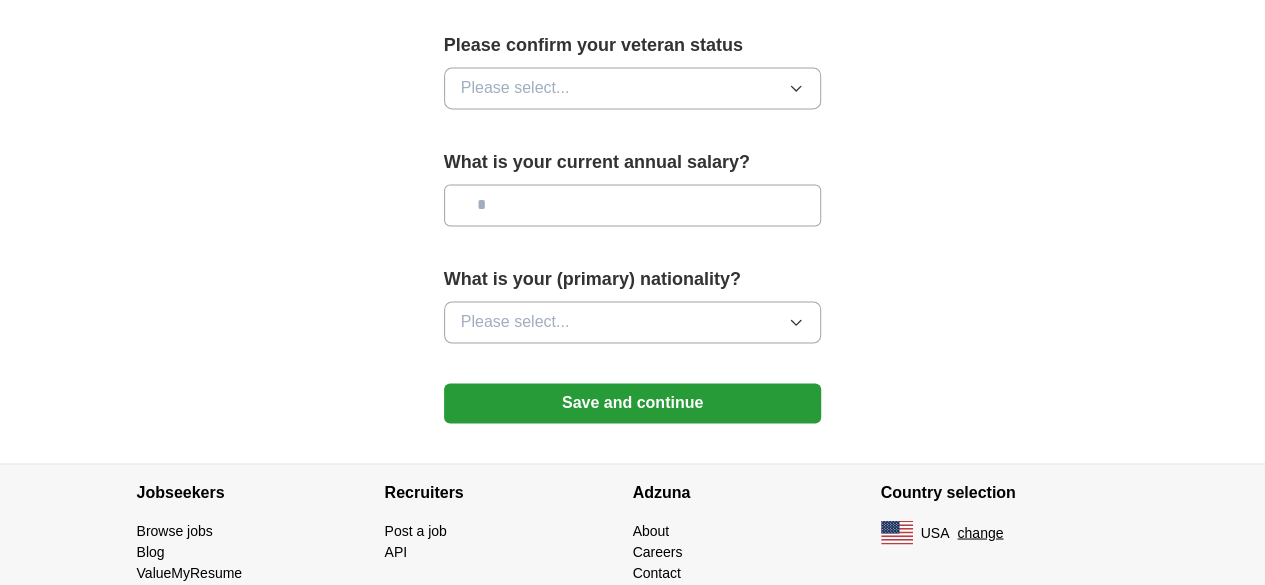 click at bounding box center (633, 205) 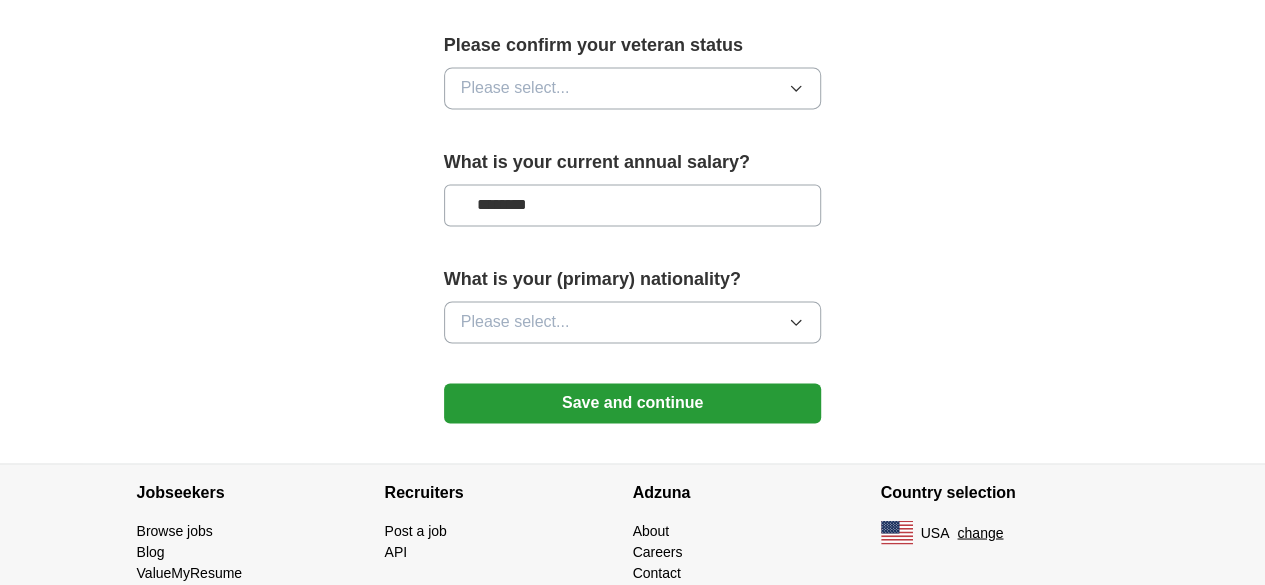 scroll, scrollTop: 1487, scrollLeft: 0, axis: vertical 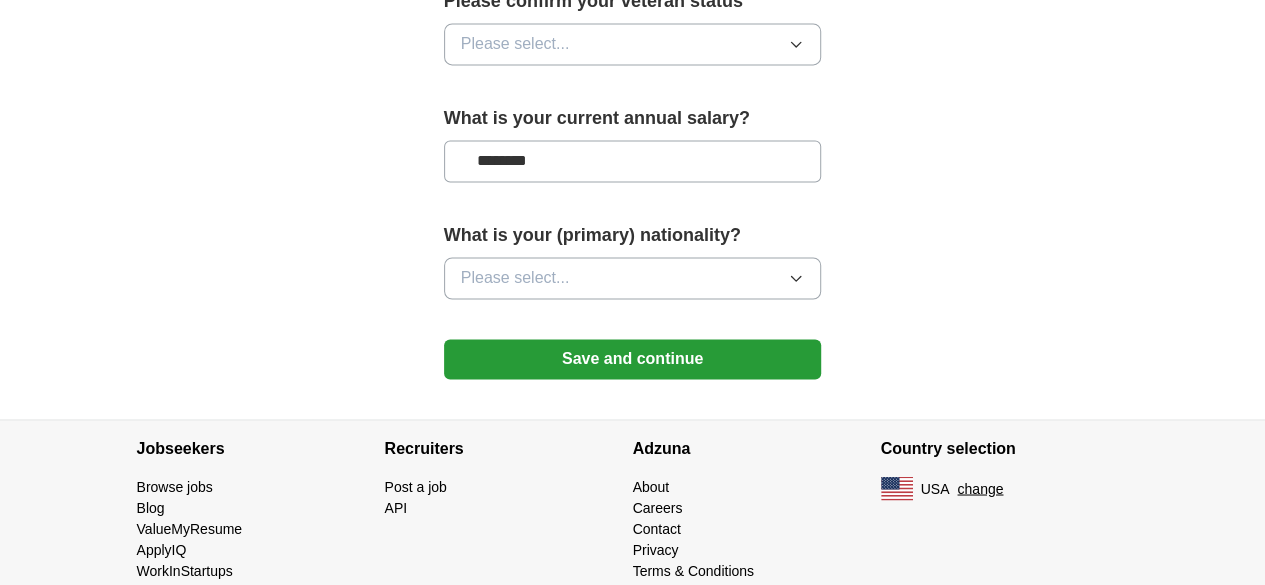 type on "********" 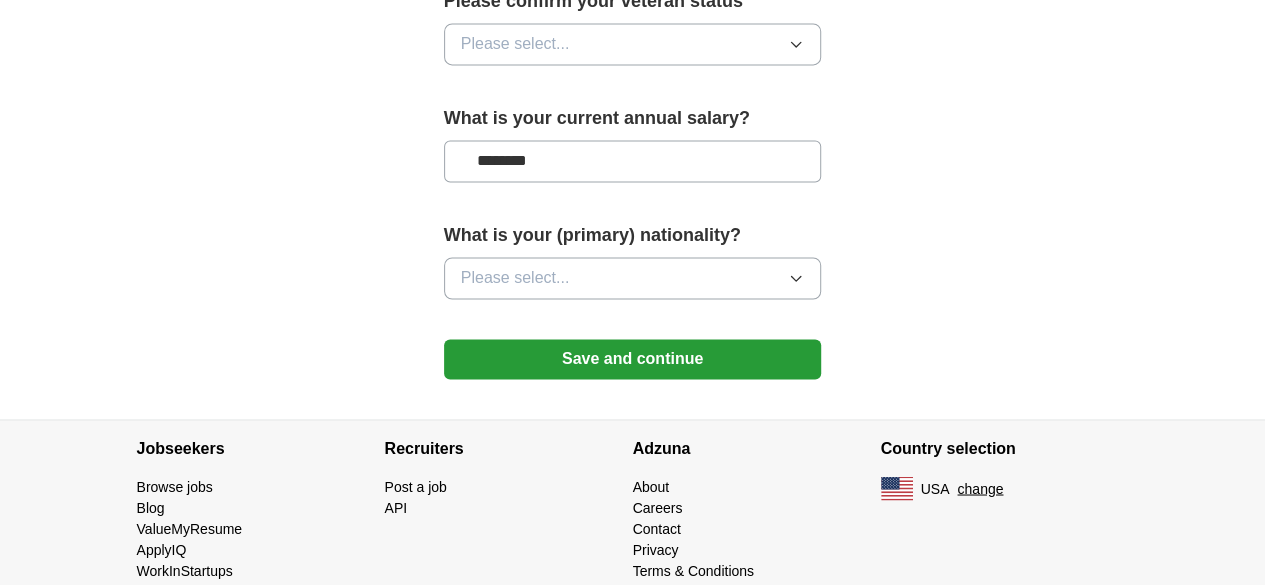 click on "Save and continue" at bounding box center (633, 359) 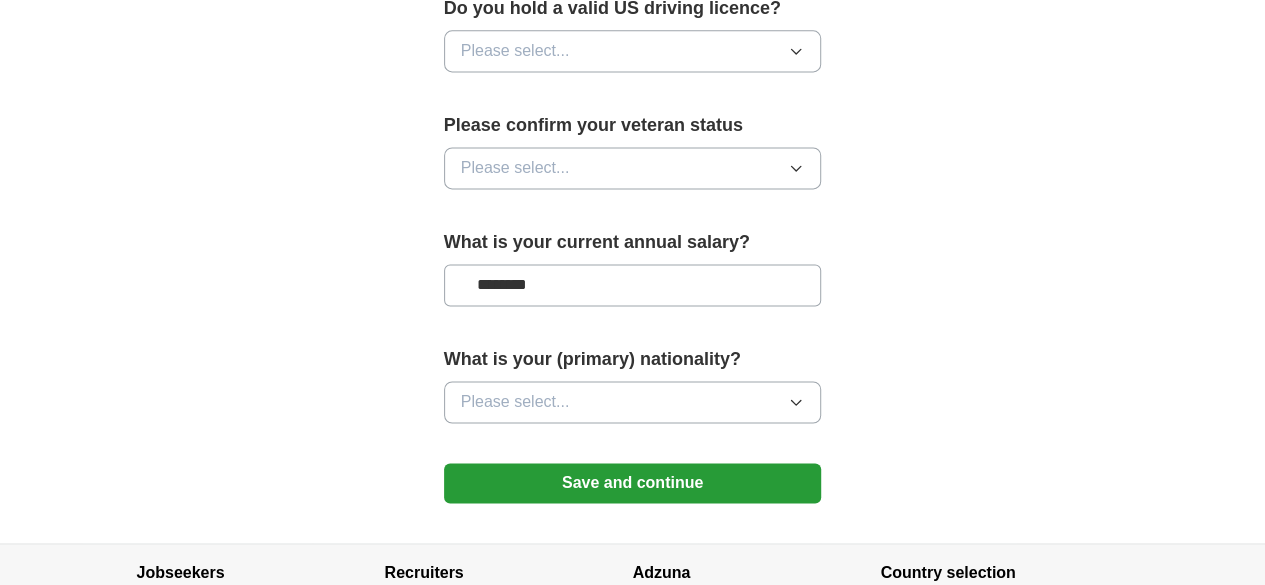 scroll, scrollTop: 1362, scrollLeft: 0, axis: vertical 